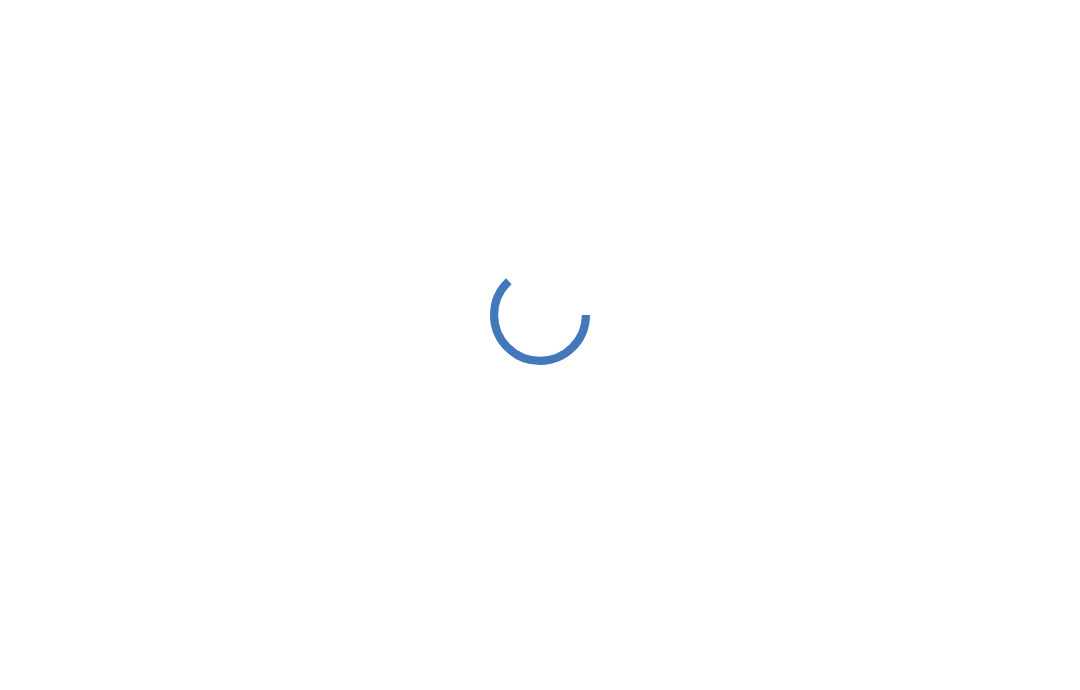scroll, scrollTop: 20, scrollLeft: 0, axis: vertical 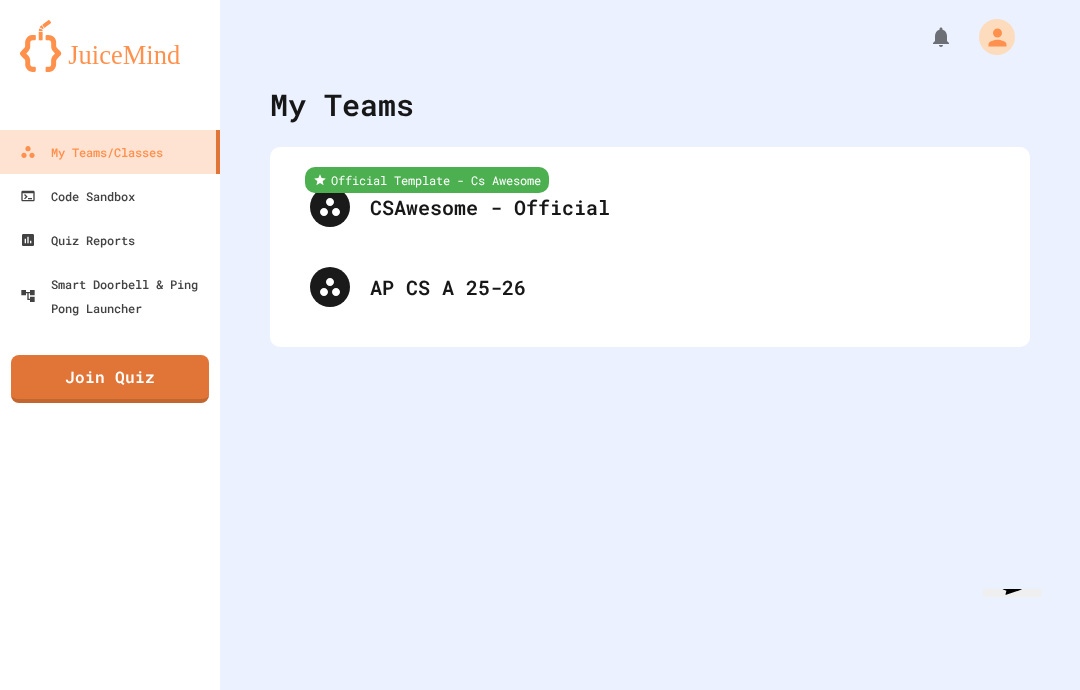 click on "AP CS A 25-26" at bounding box center (680, 287) 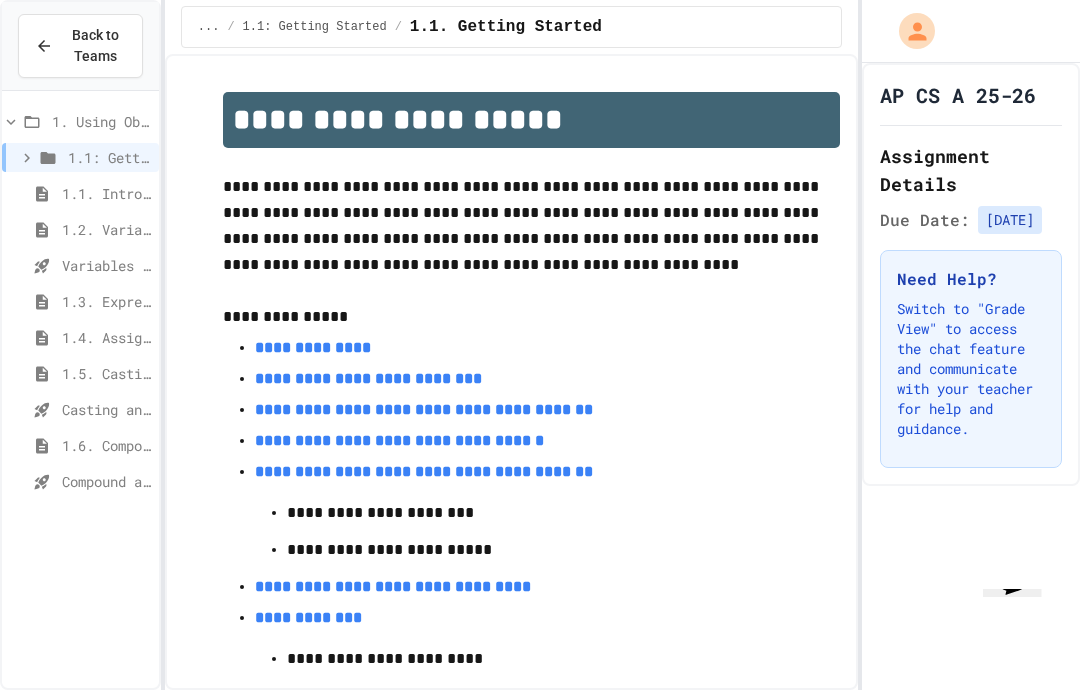 scroll, scrollTop: 76, scrollLeft: 0, axis: vertical 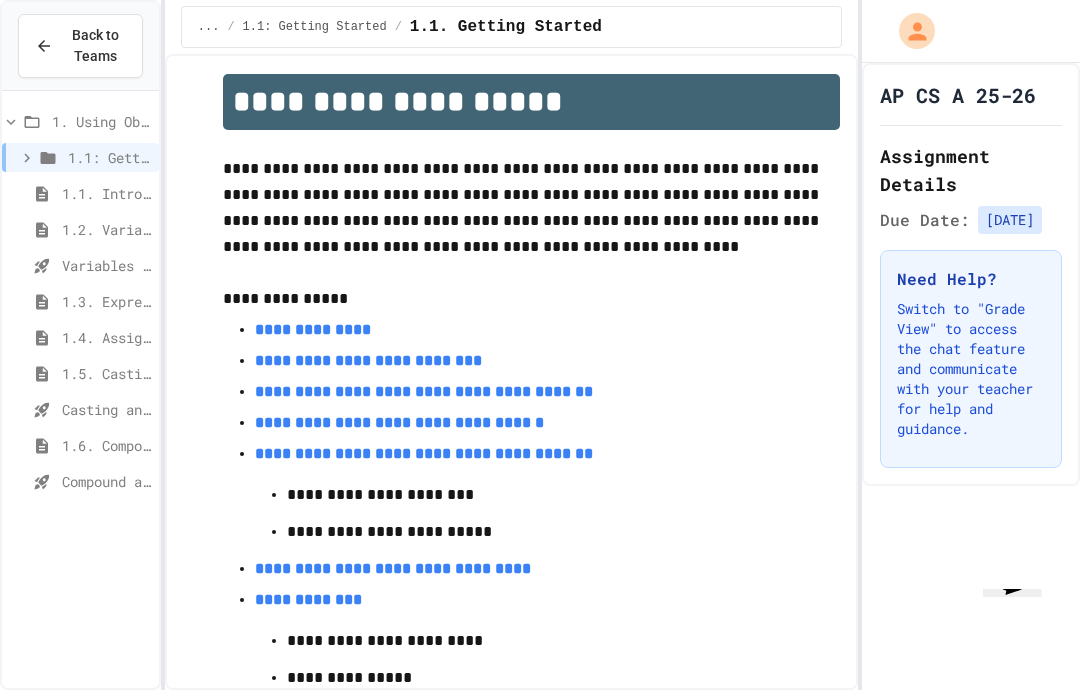 click on "1.2. Variables and Data Types" at bounding box center (80, 229) 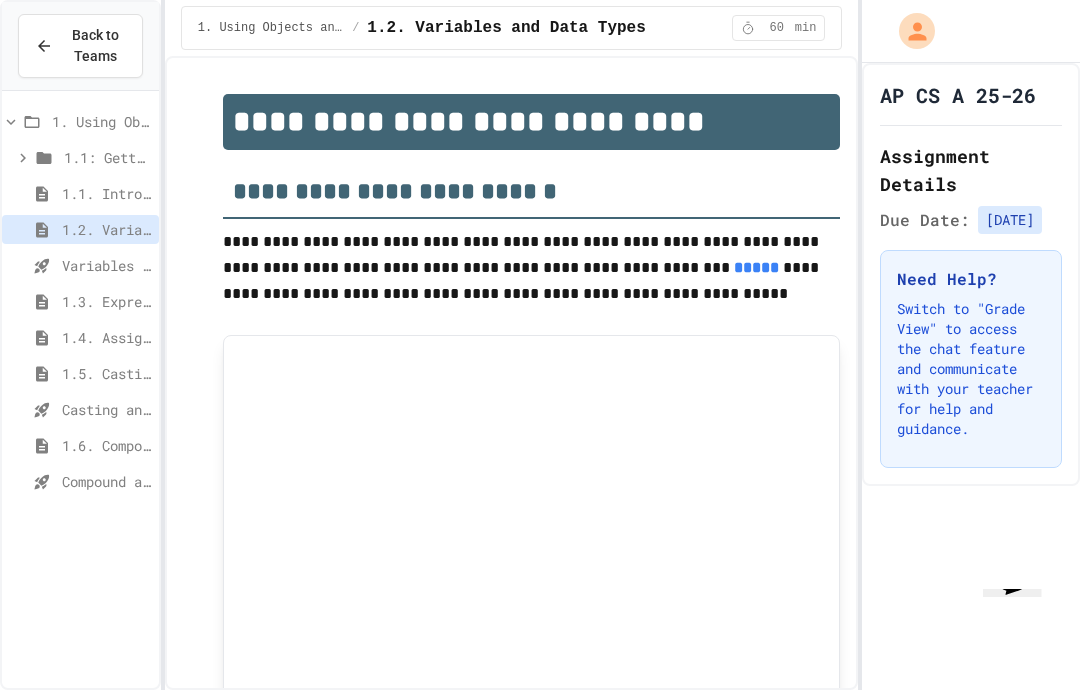 scroll, scrollTop: 80, scrollLeft: 0, axis: vertical 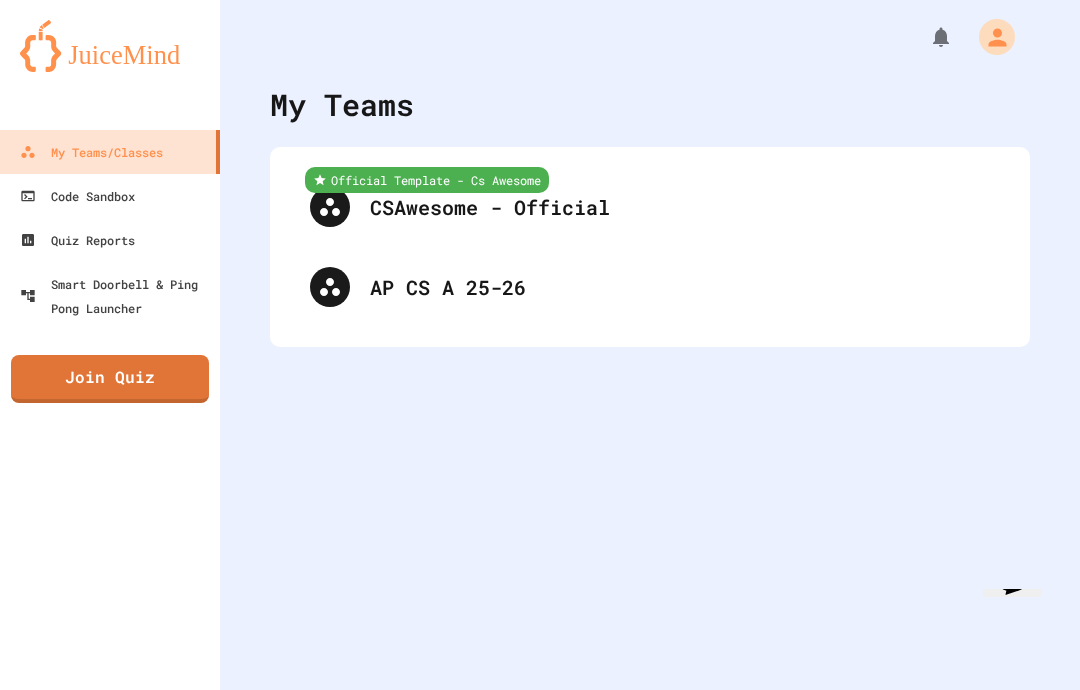 click on "Join Quiz" at bounding box center (110, 379) 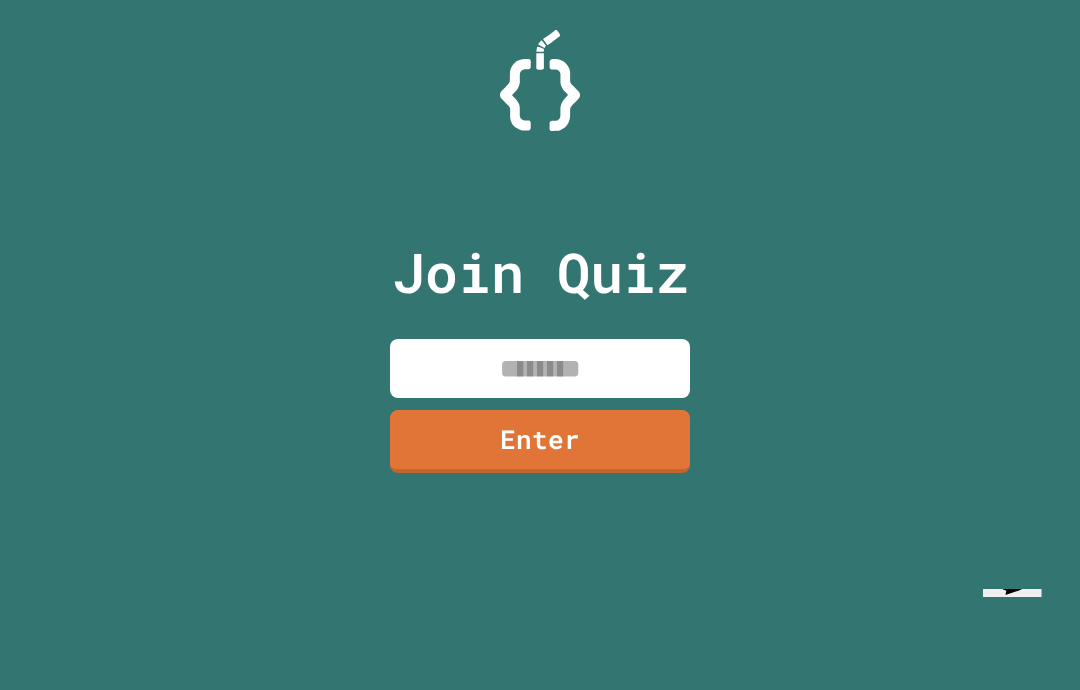 click at bounding box center (540, 368) 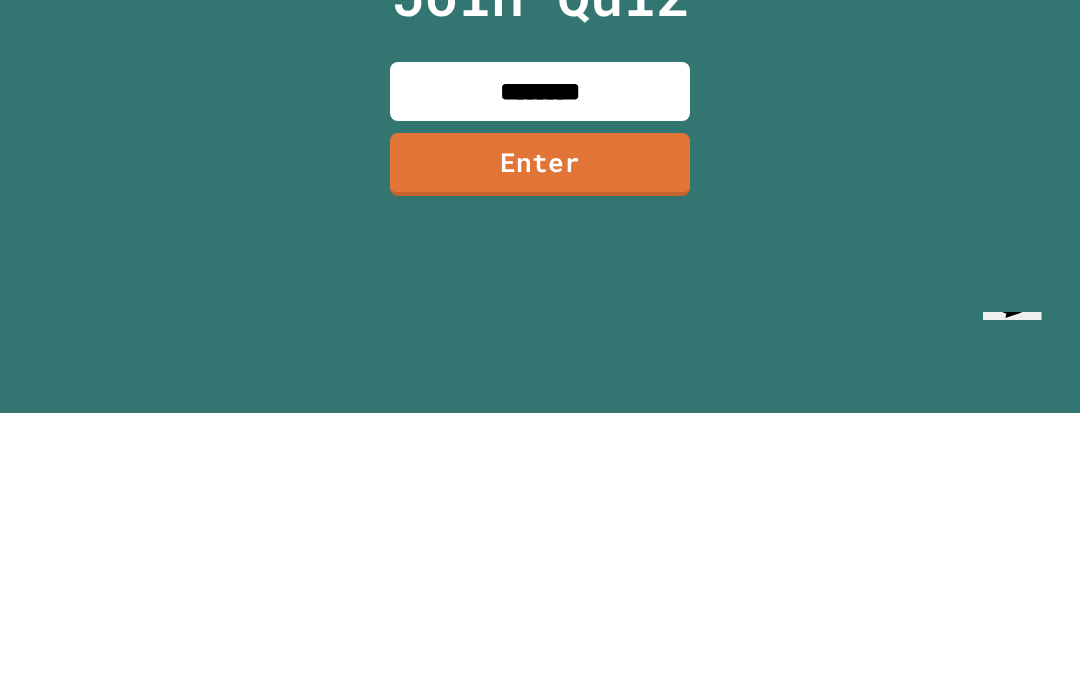 type on "********" 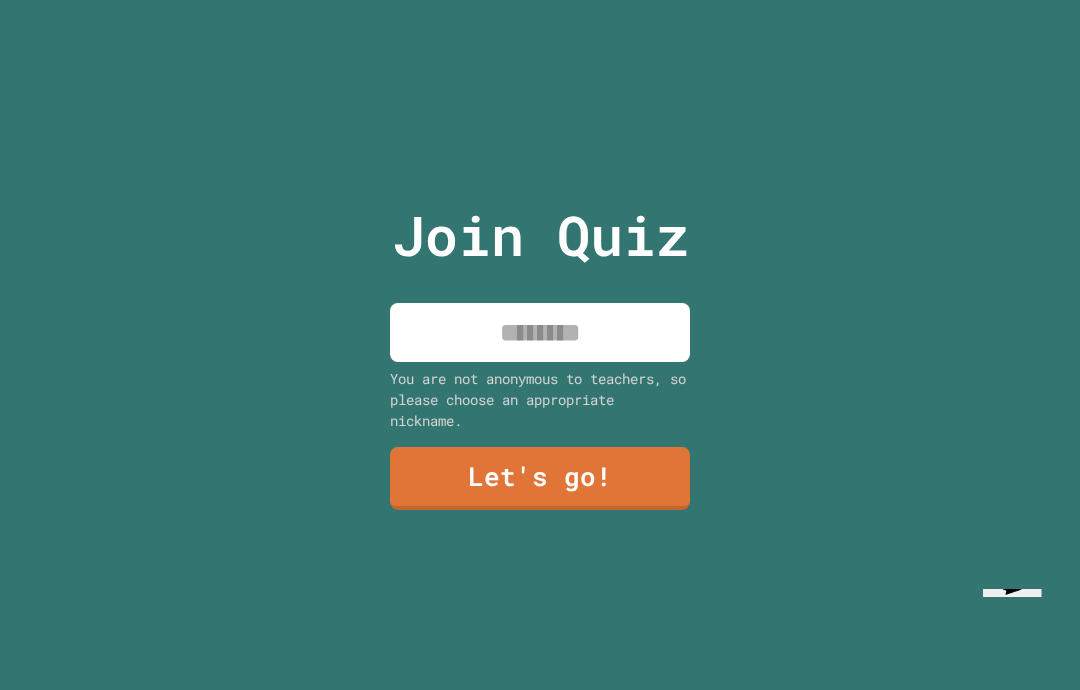 click at bounding box center (540, 332) 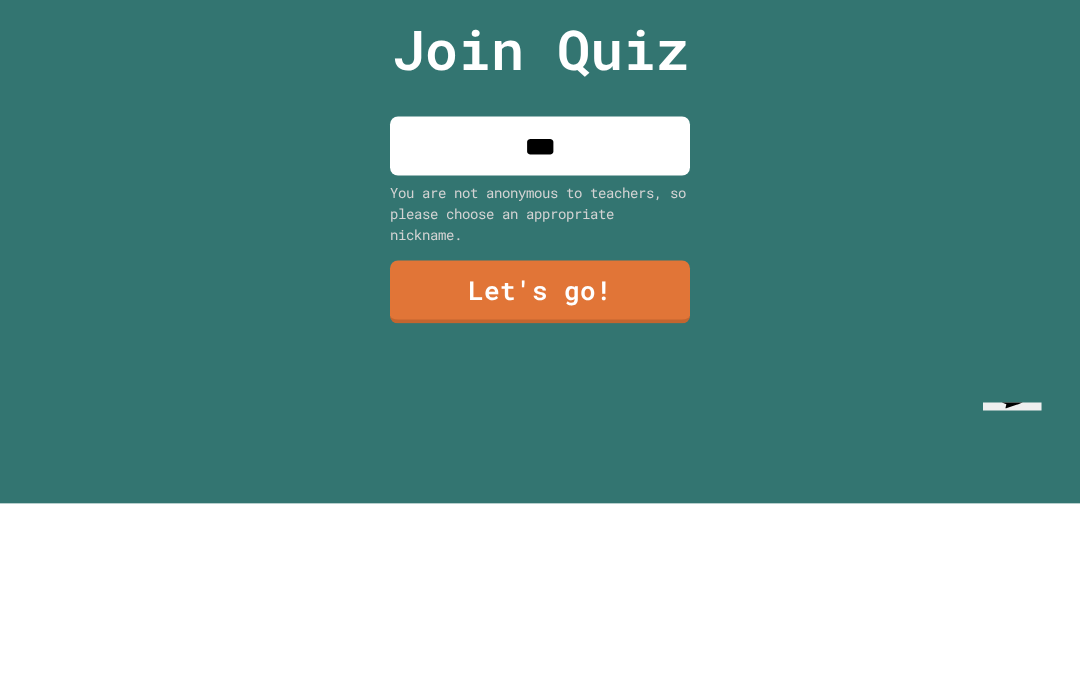 type on "****" 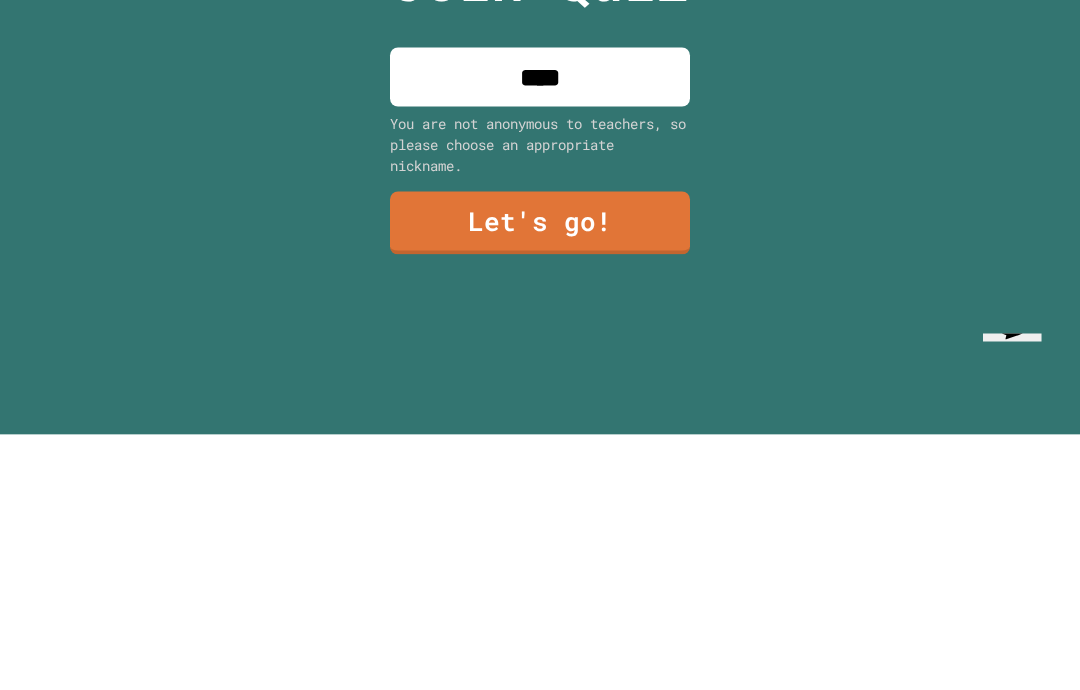 click on "Let's go!" at bounding box center (540, 478) 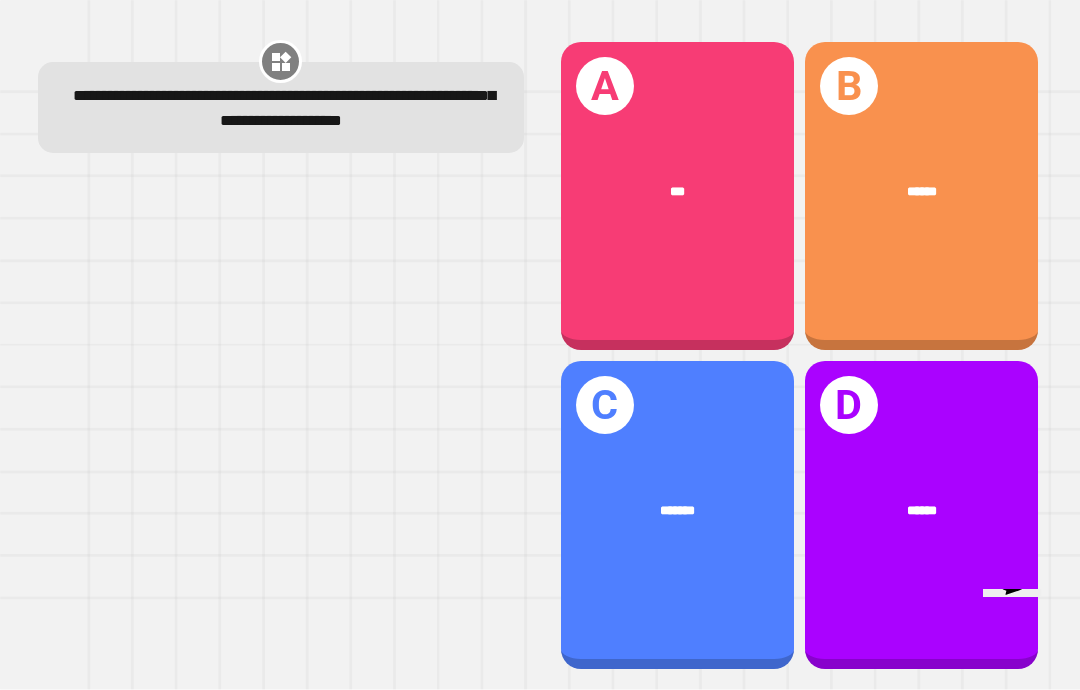 scroll, scrollTop: 17, scrollLeft: 0, axis: vertical 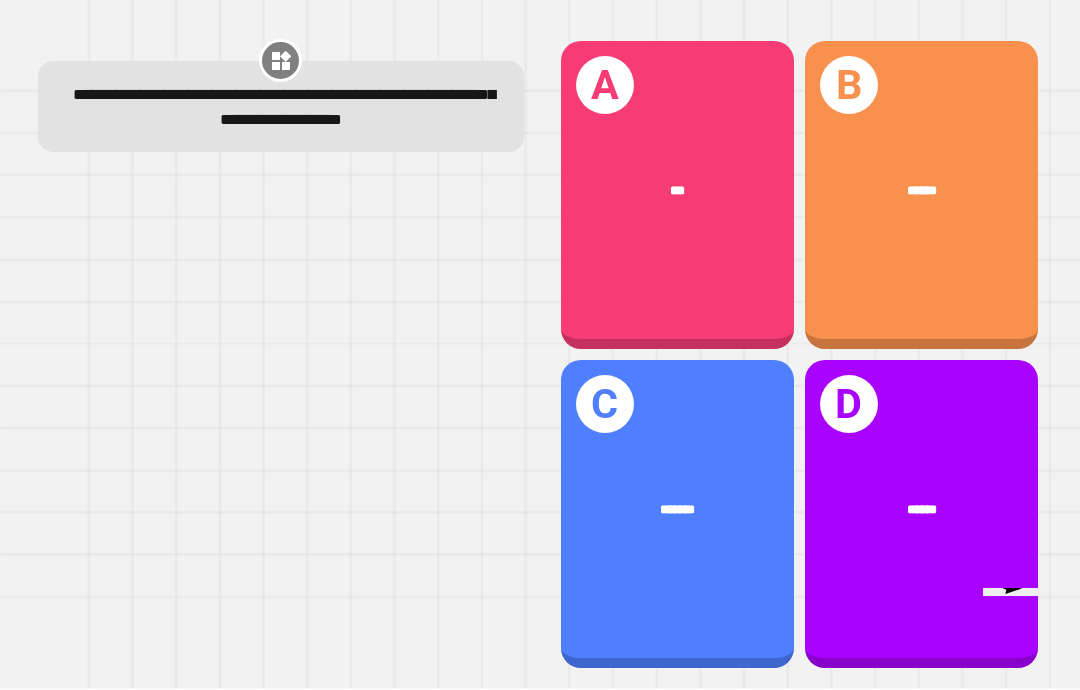 click on "******" at bounding box center [921, 192] 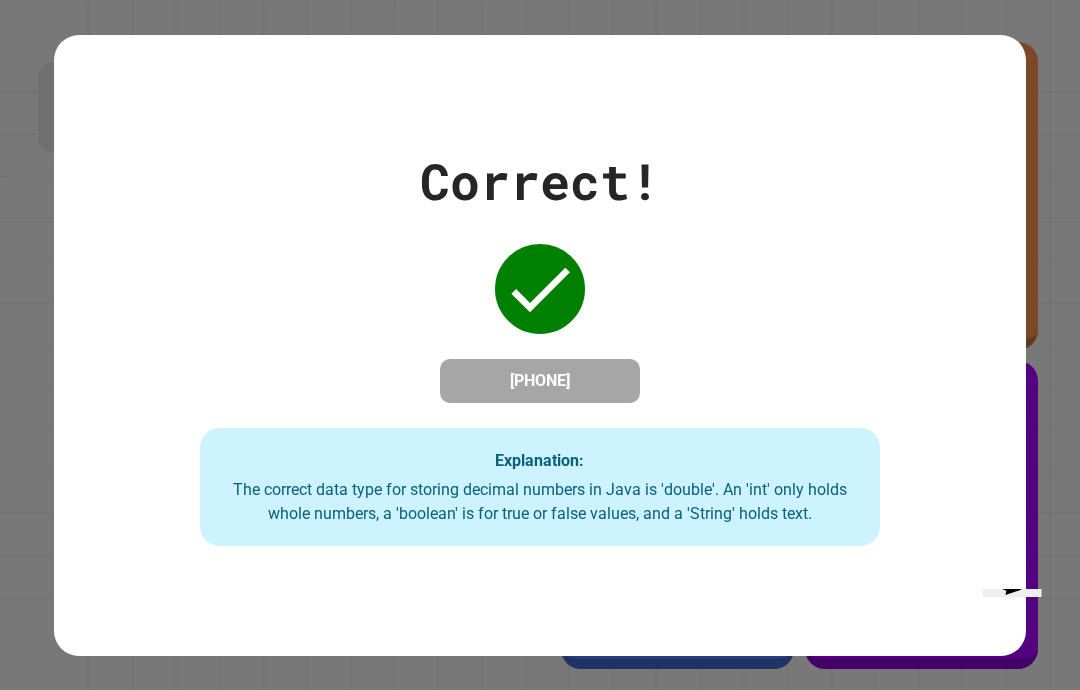 scroll, scrollTop: 0, scrollLeft: 0, axis: both 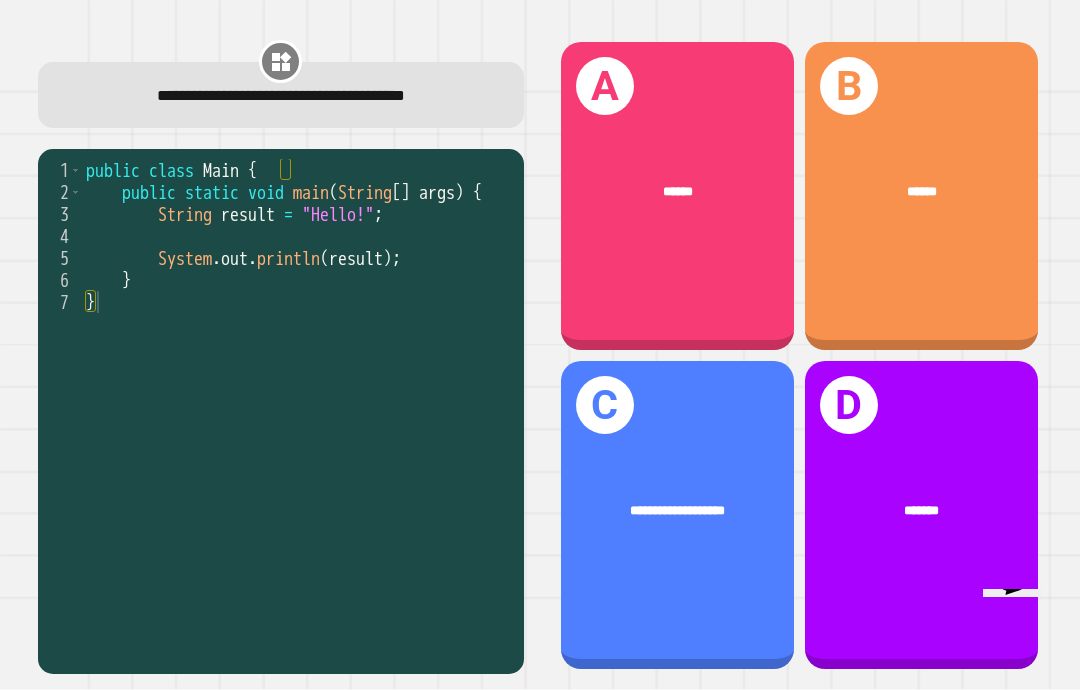 click on "******" at bounding box center [677, 192] 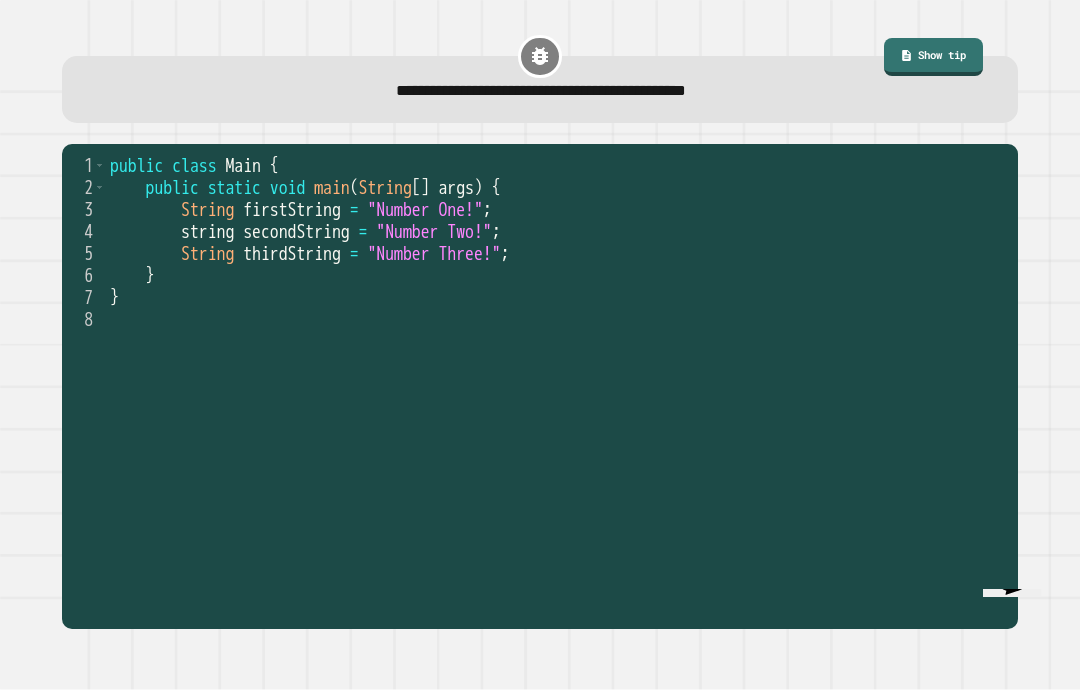 scroll, scrollTop: 0, scrollLeft: 0, axis: both 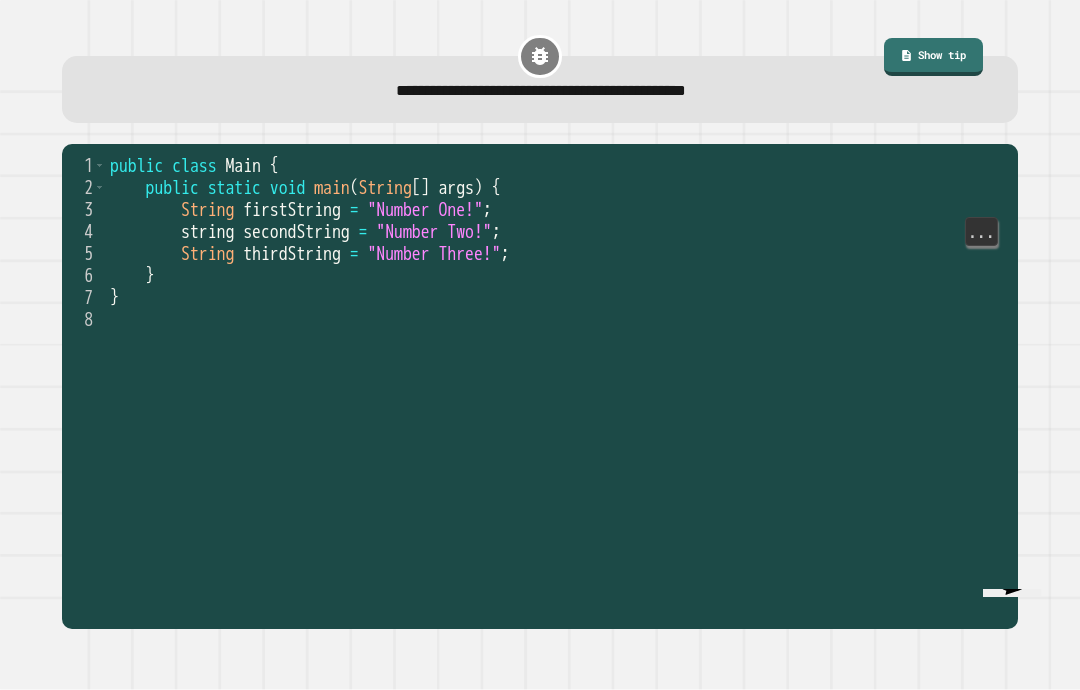 click on "string" at bounding box center (207, 232) 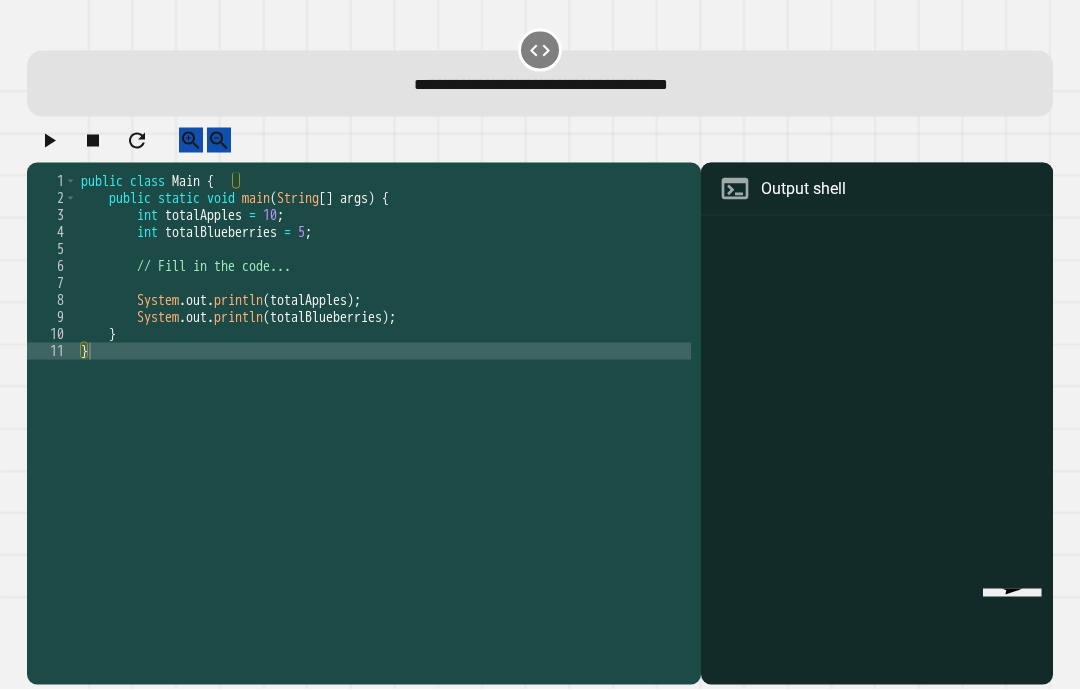 scroll, scrollTop: 19, scrollLeft: 0, axis: vertical 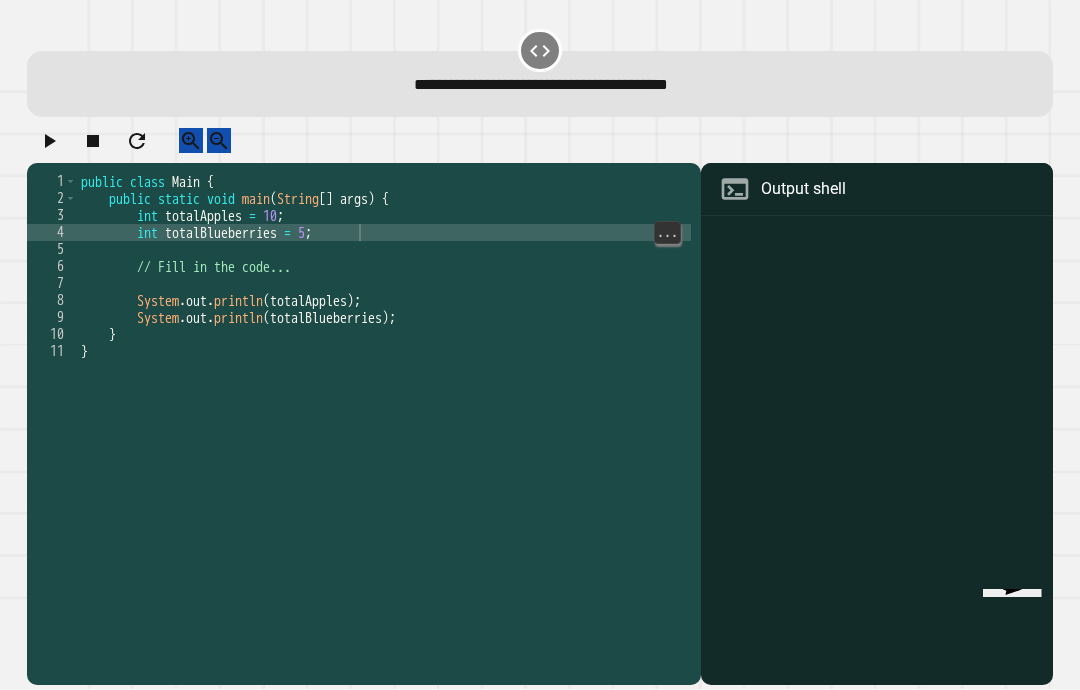 click on "public   class   Main   {      public   static   void   main ( String [ ]   args )   {           int   totalApples   =   10 ;           int   totalBlueberries   =   5 ;                     // Fill in the code...                     System . out . println ( totalApples ) ;           System . out . println ( totalBlueberries ) ;      } }" at bounding box center (384, 462) 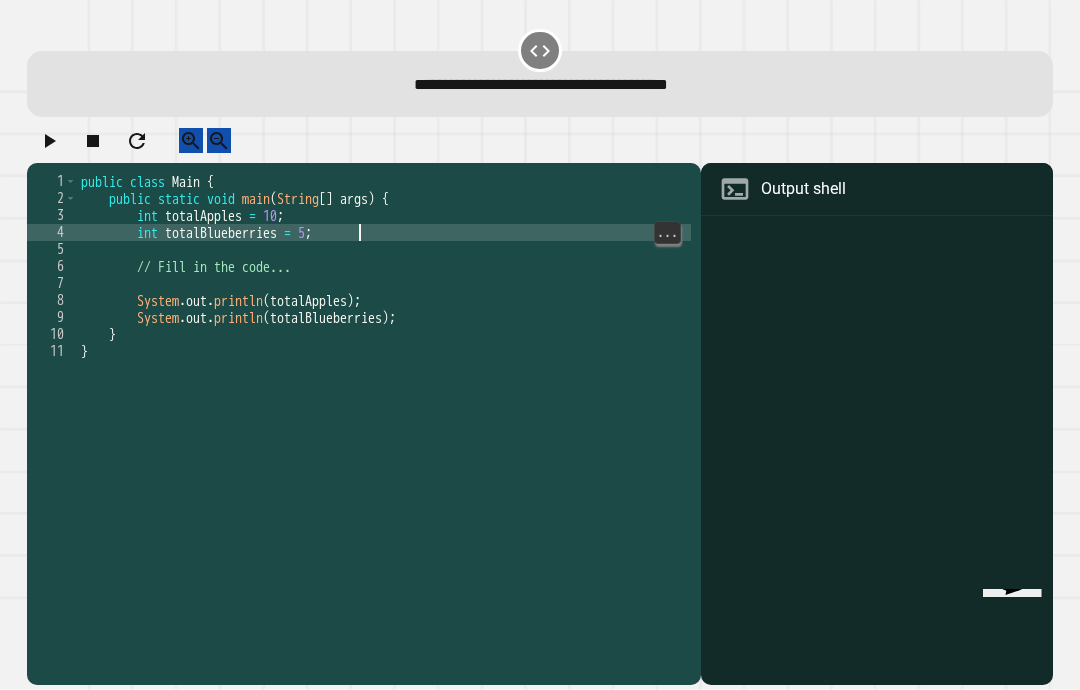 scroll, scrollTop: 18, scrollLeft: 0, axis: vertical 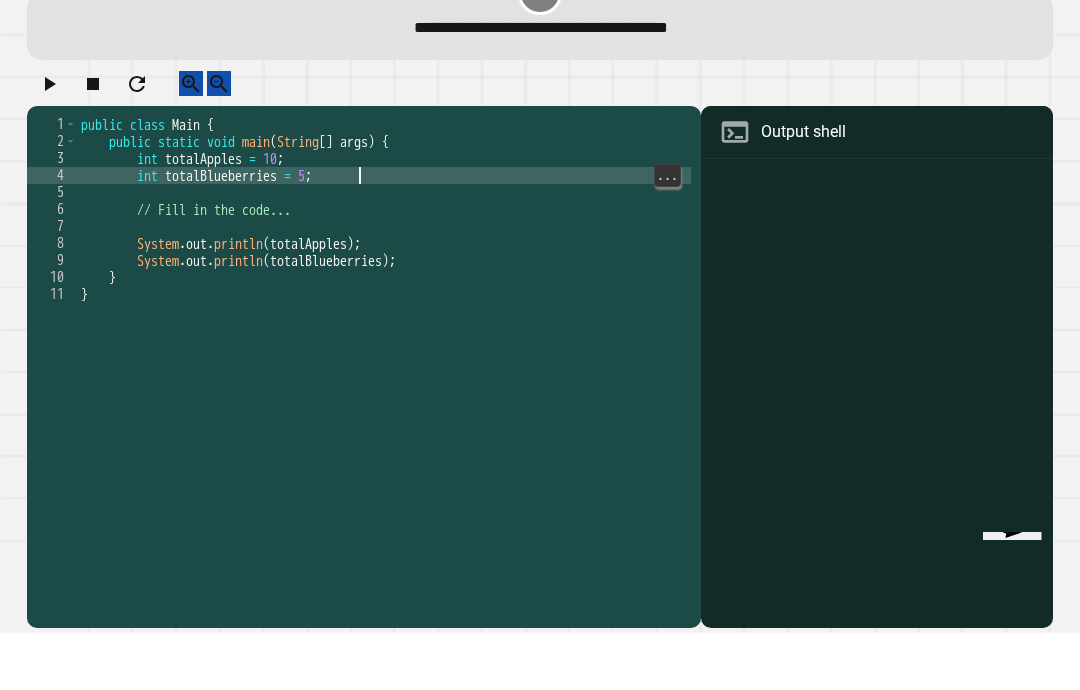 click on "public   class   Main   {      public   static   void   main ( String [ ]   args )   {           int   totalApples   =   10 ;           int   totalBlueberries   =   5 ;                     // Fill in the code...                     System . out . println ( totalApples ) ;           System . out . println ( totalBlueberries ) ;      } }" at bounding box center (384, 462) 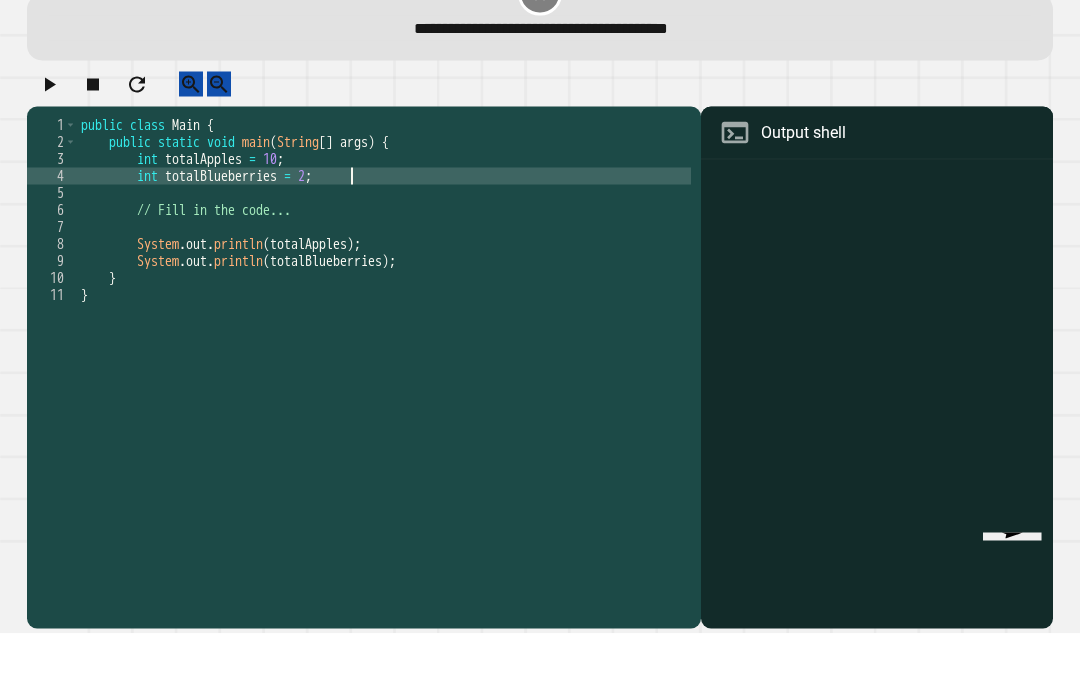 type on "**********" 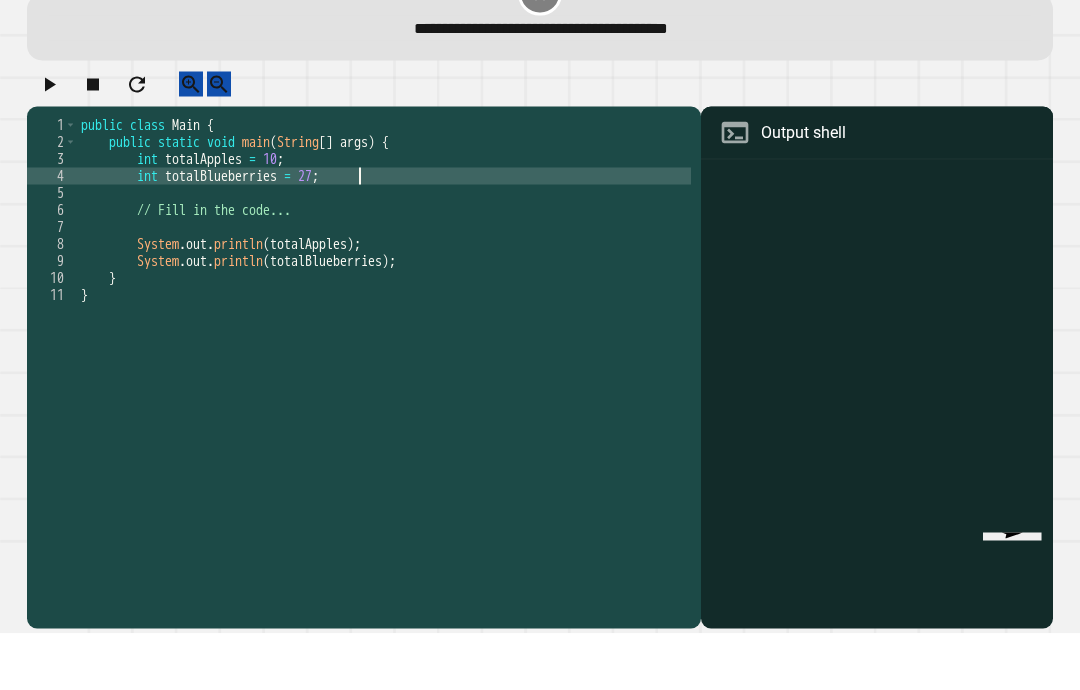 scroll, scrollTop: 18, scrollLeft: 39, axis: both 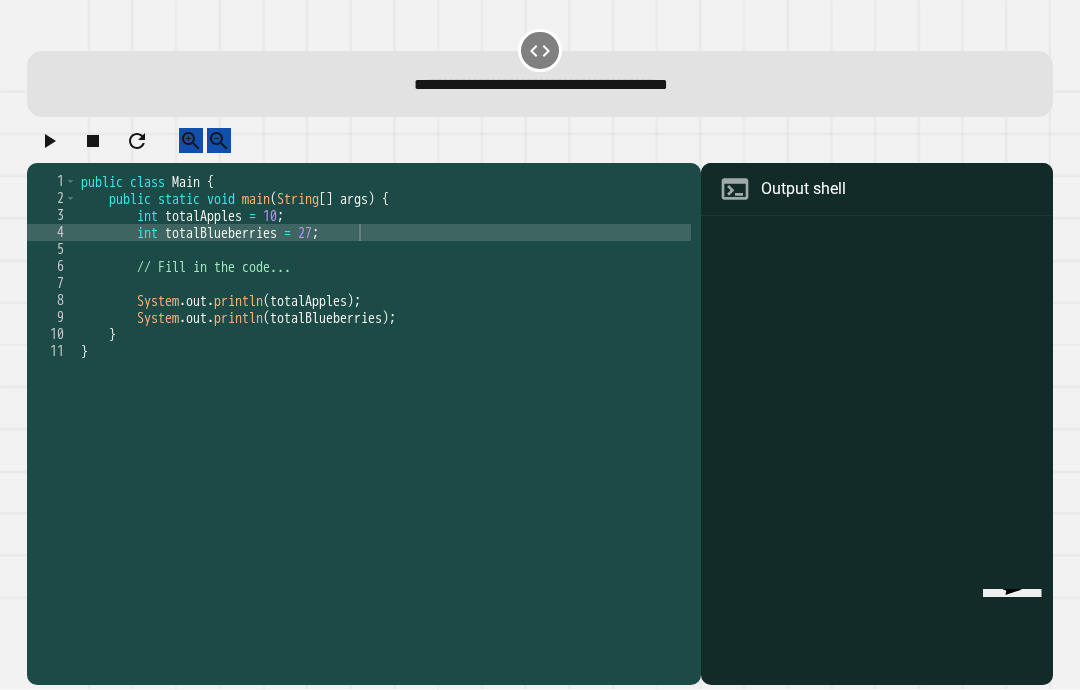 click 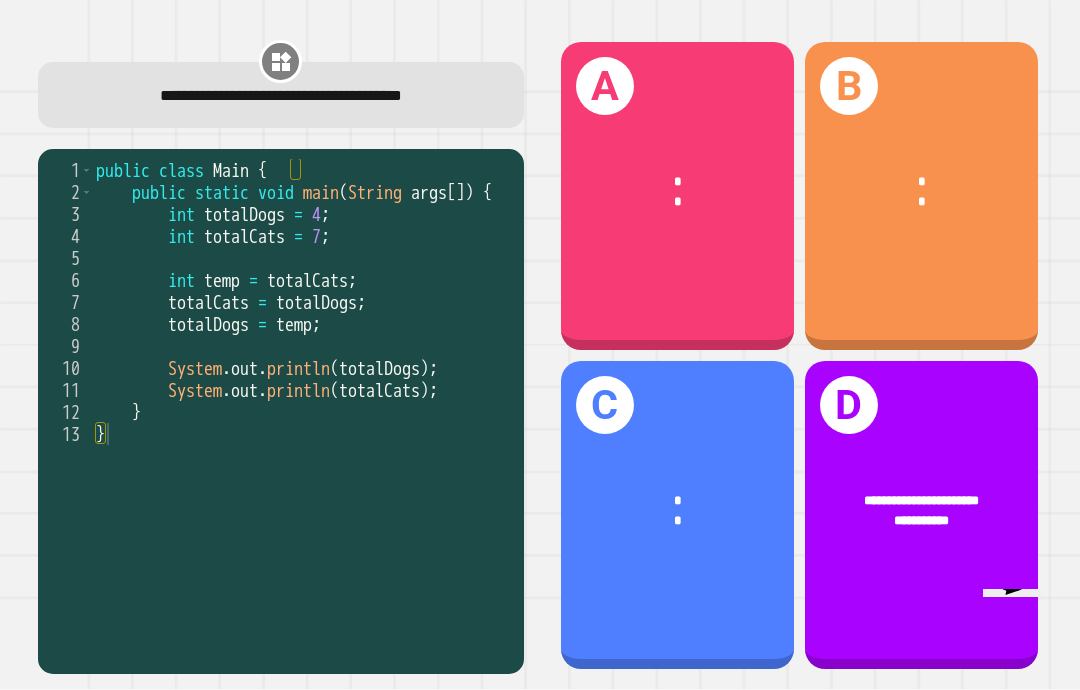 scroll, scrollTop: 31, scrollLeft: 0, axis: vertical 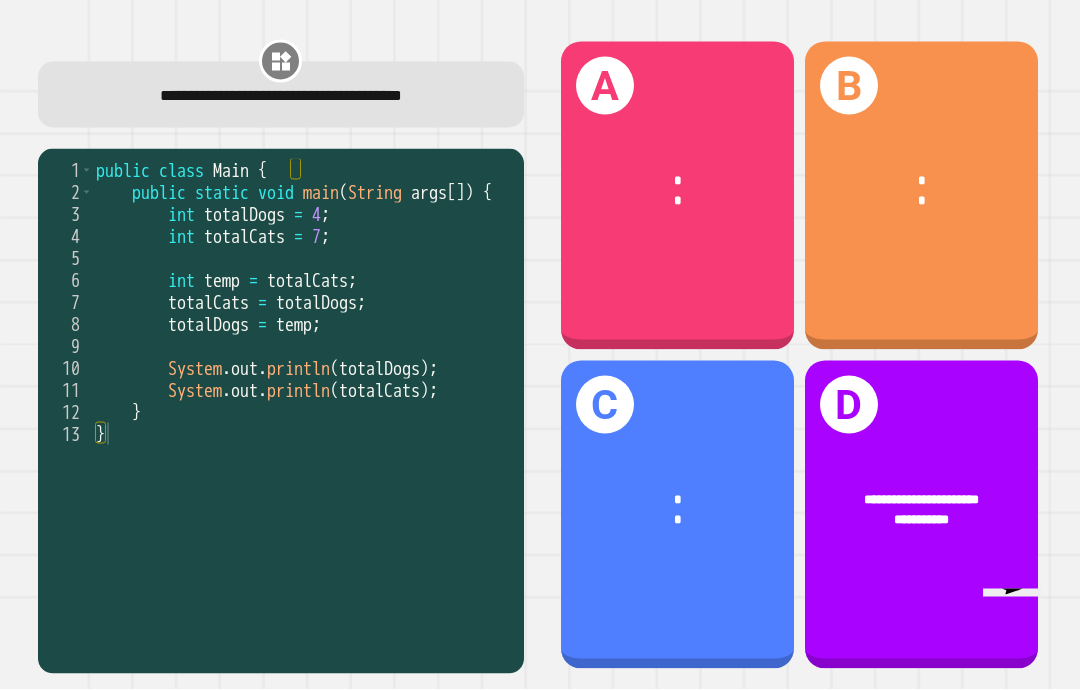 click on "*" at bounding box center [921, 181] 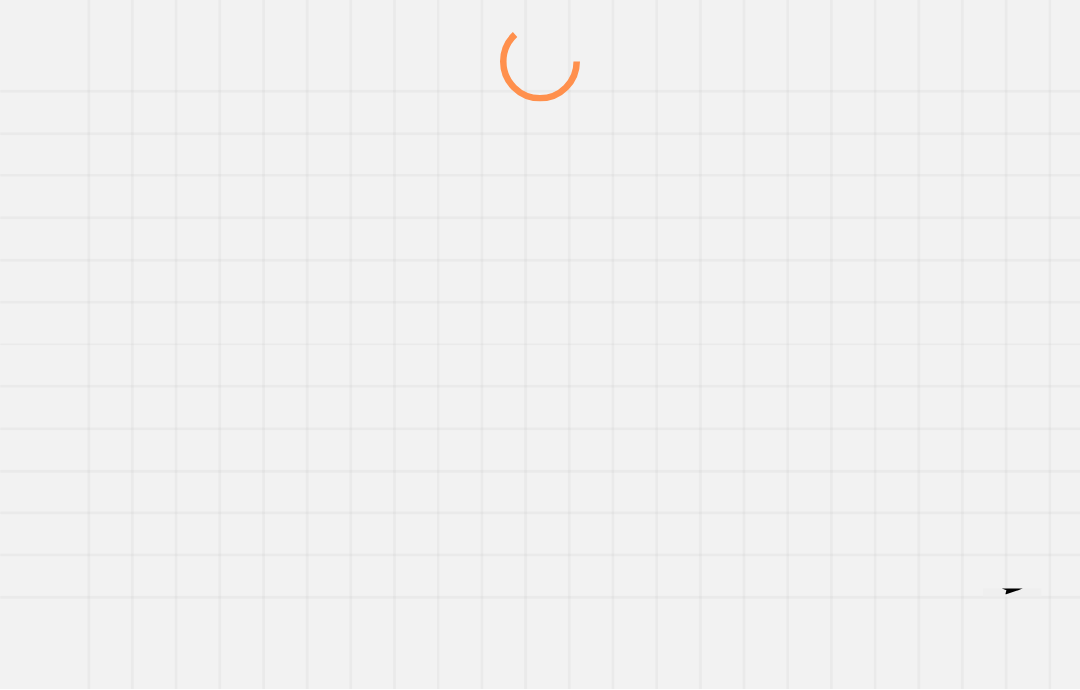 scroll, scrollTop: 32, scrollLeft: 0, axis: vertical 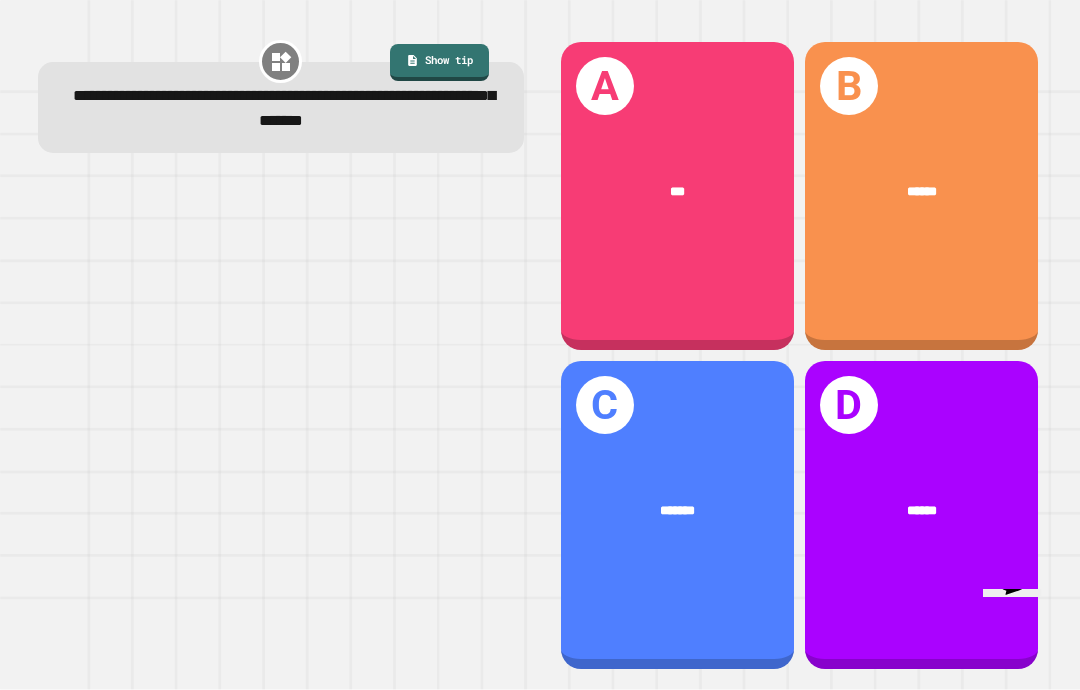 click on "*******" at bounding box center [677, 510] 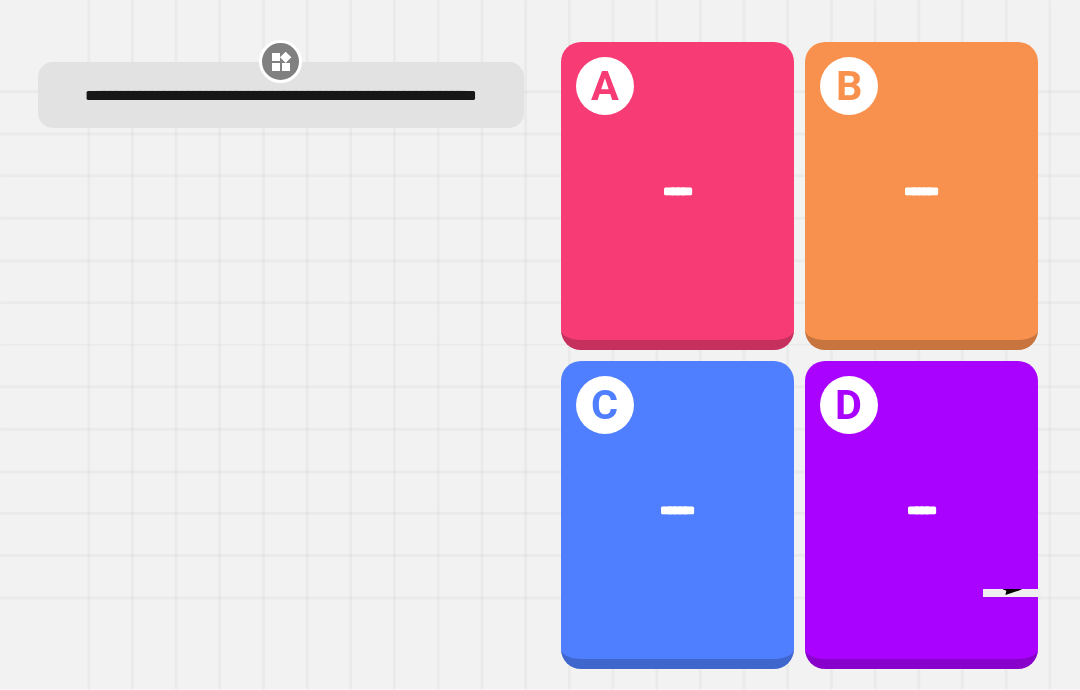 click on "******" at bounding box center [677, 192] 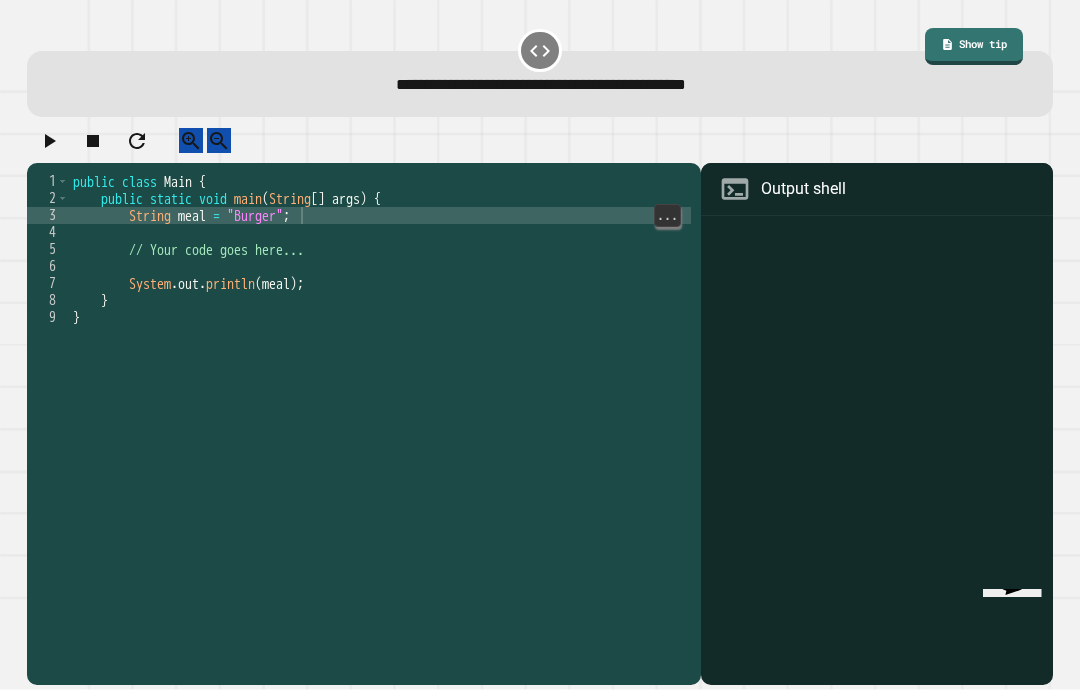 click on "public   class   Main   {      public   static   void   main ( String [ ]   args )   {           String   meal   =   "Burger" ;                     // Your code goes here...                     System . out . println ( meal ) ;      } }" at bounding box center [380, 462] 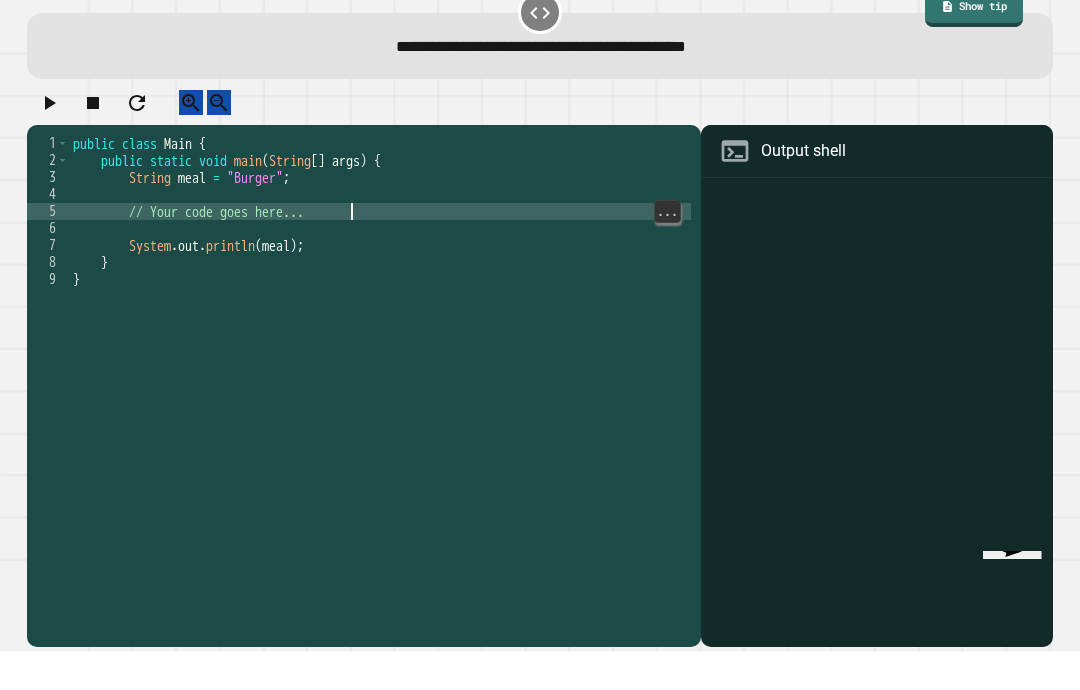 click on "public   class   Main   {      public   static   void   main ( String [ ]   args )   {           String   meal   =   "Burger" ;                     // Your code goes here...                     System . out . println ( meal ) ;      } }" at bounding box center (380, 462) 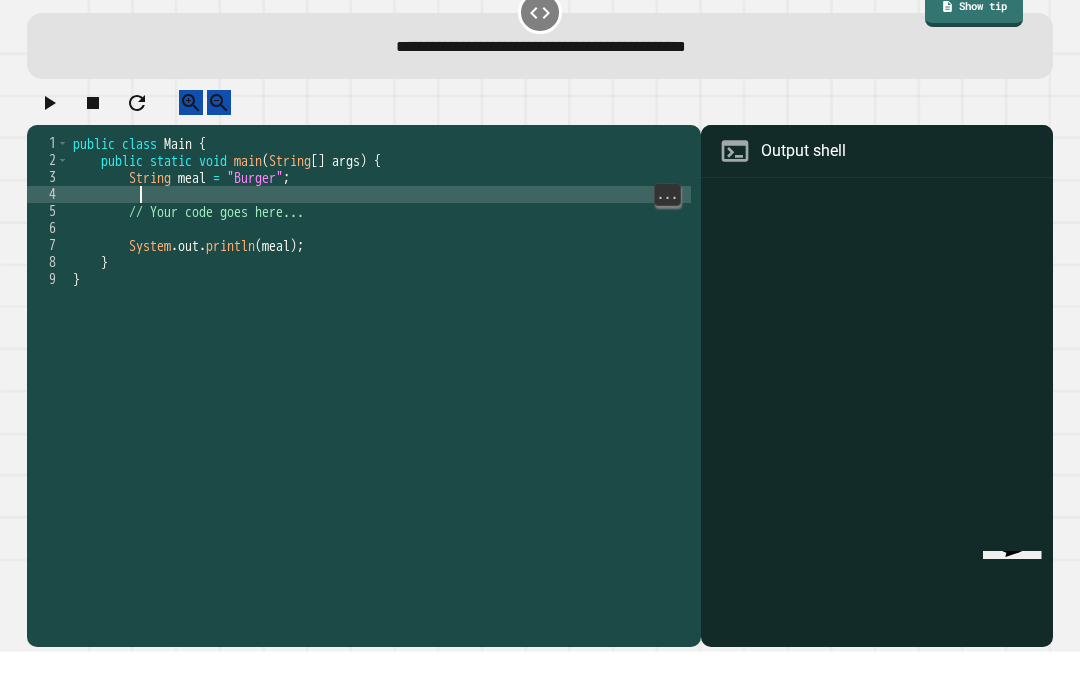 click on "public   class   Main   {      public   static   void   main ( String [ ]   args )   {           String   meal   =   "Burger" ;                     // Your code goes here...                     System . out . println ( meal ) ;      } }" at bounding box center [380, 462] 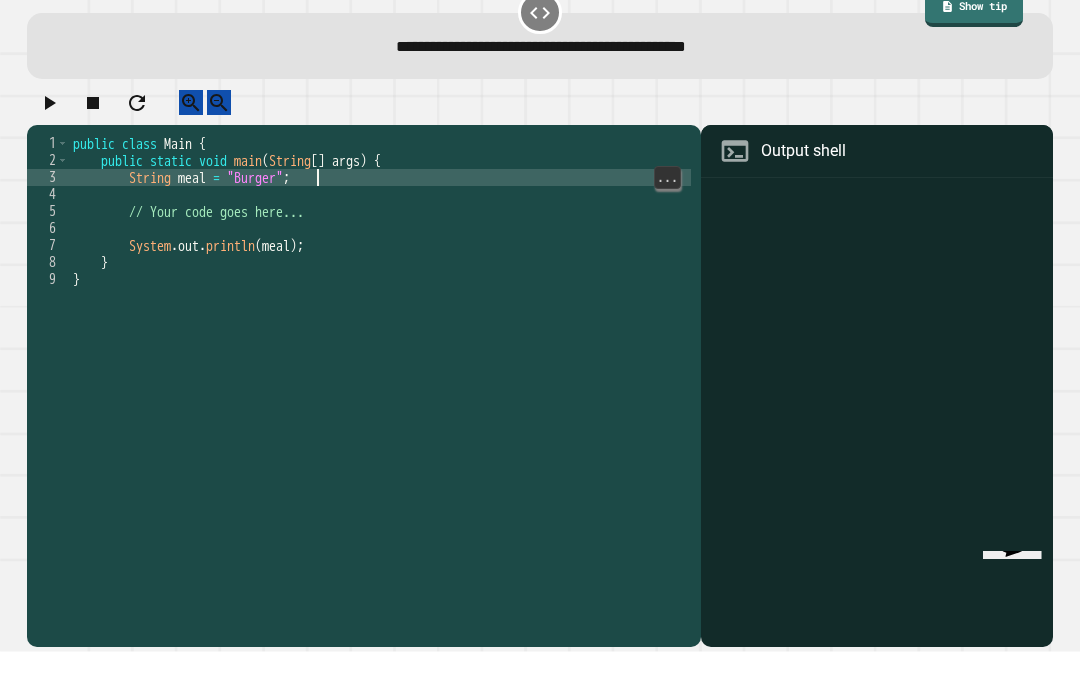 click on "public   class   Main   {      public   static   void   main ( String [ ]   args )   {           String   meal   =   "Burger" ;                     // Your code goes here...                     System . out . println ( meal ) ;      } }" at bounding box center (380, 462) 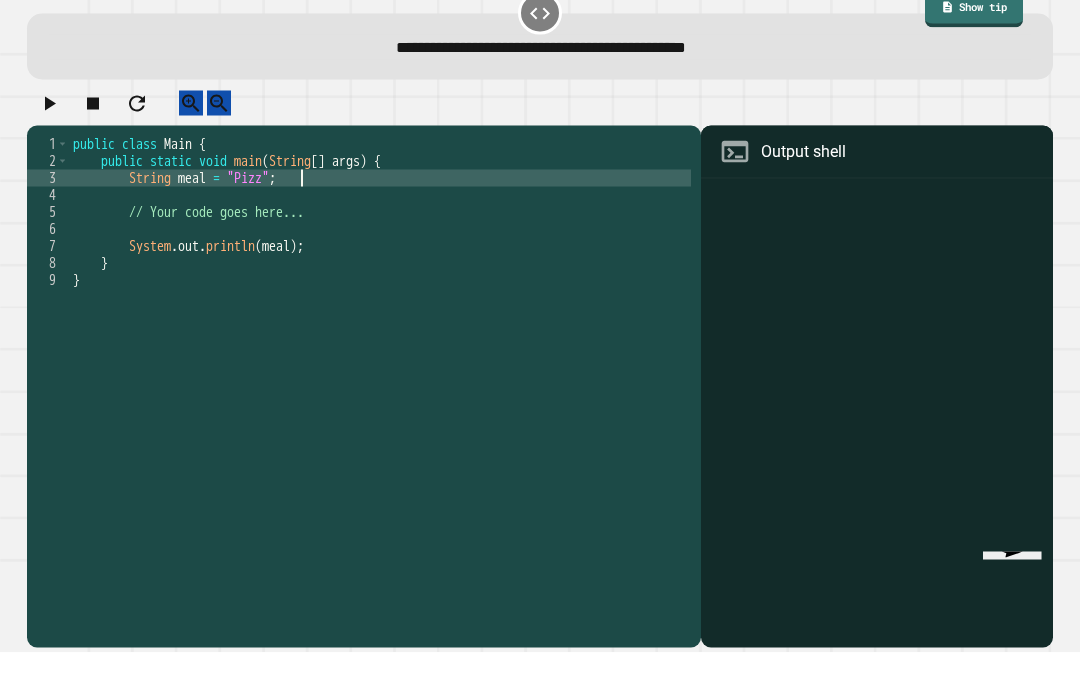 type on "**********" 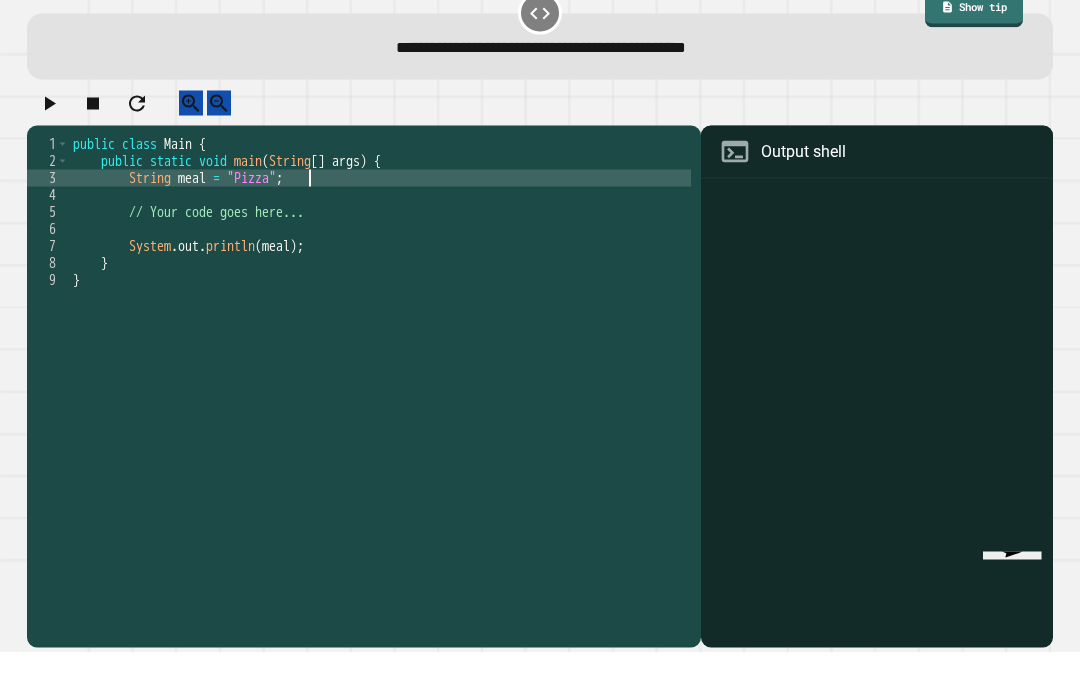scroll, scrollTop: 18, scrollLeft: 65, axis: both 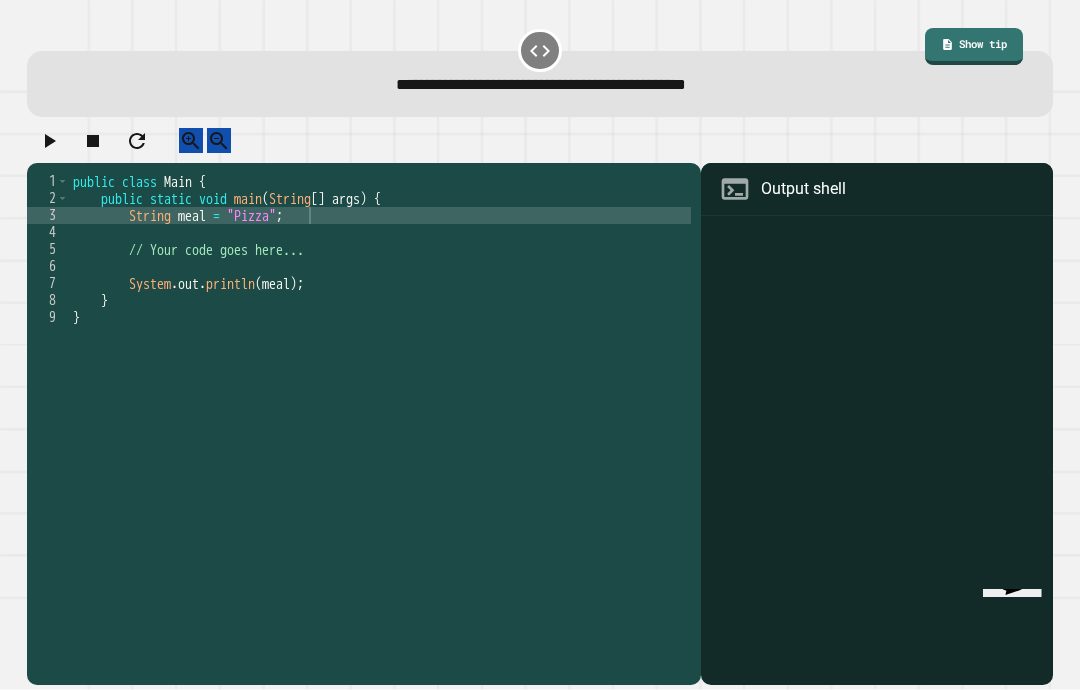 click 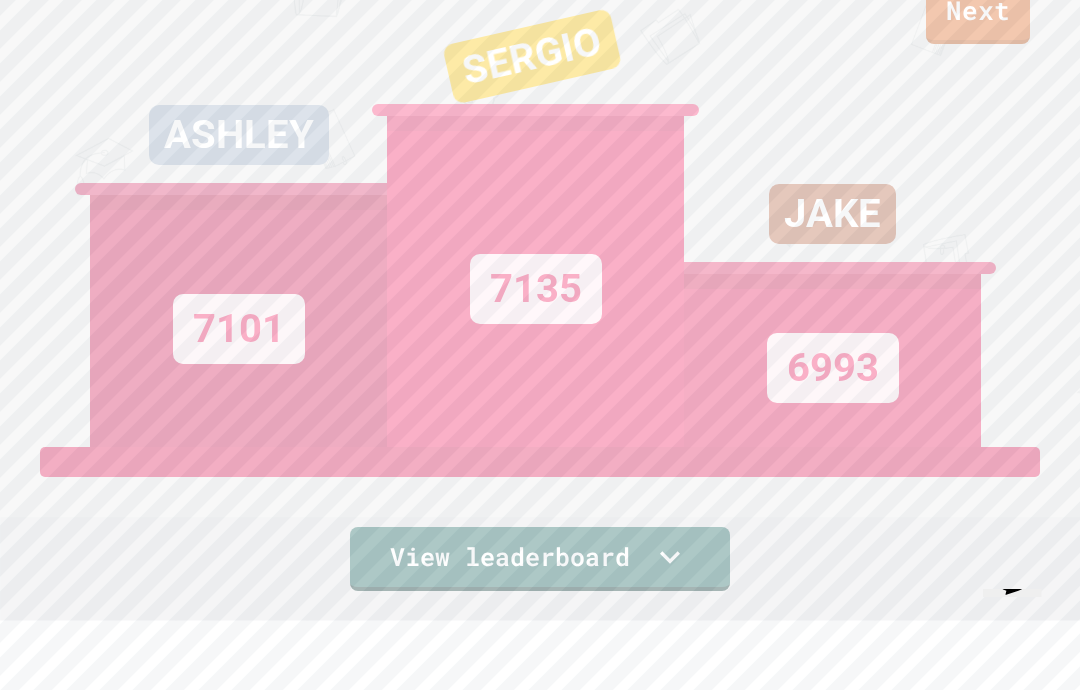 click on "Next" at bounding box center (978, 12) 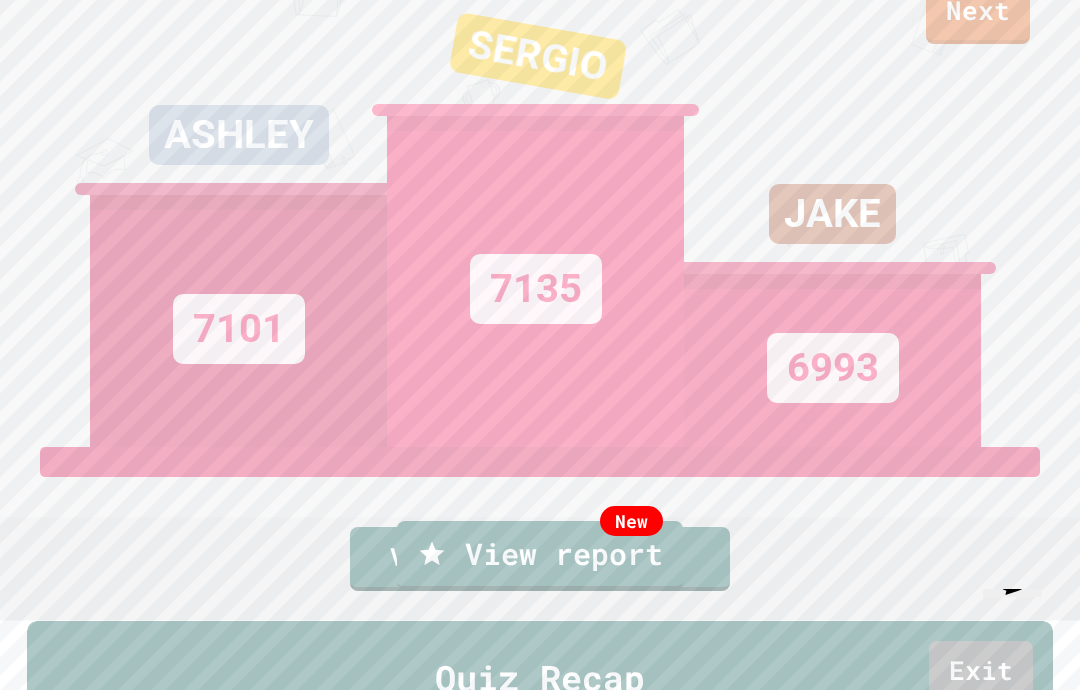 click on "Exit" at bounding box center (981, 672) 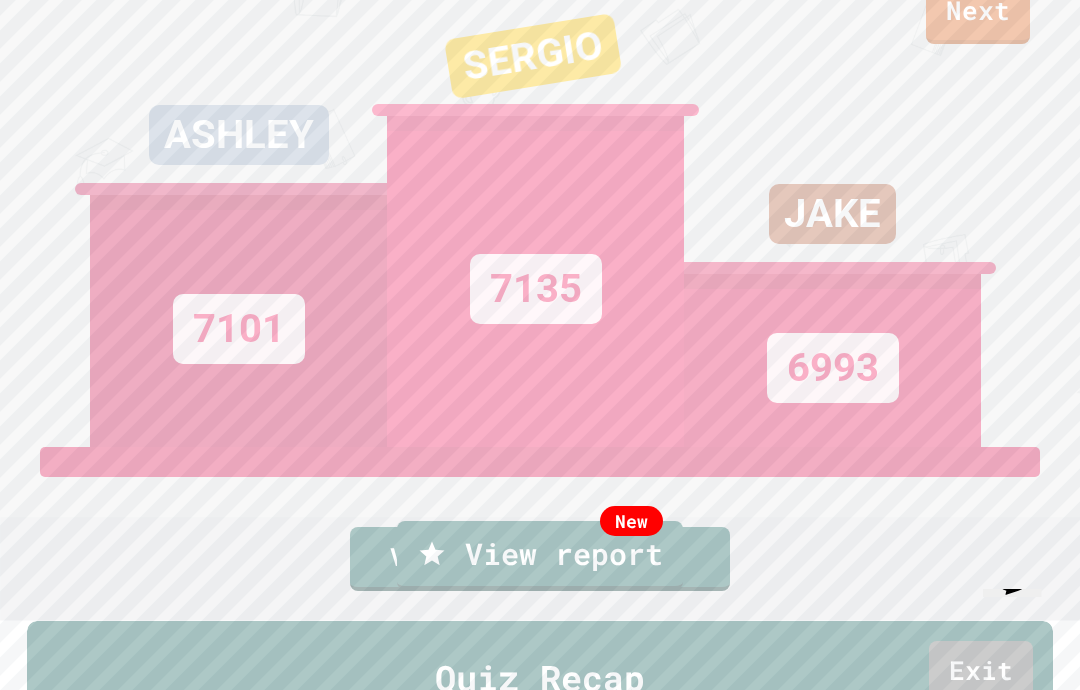 click 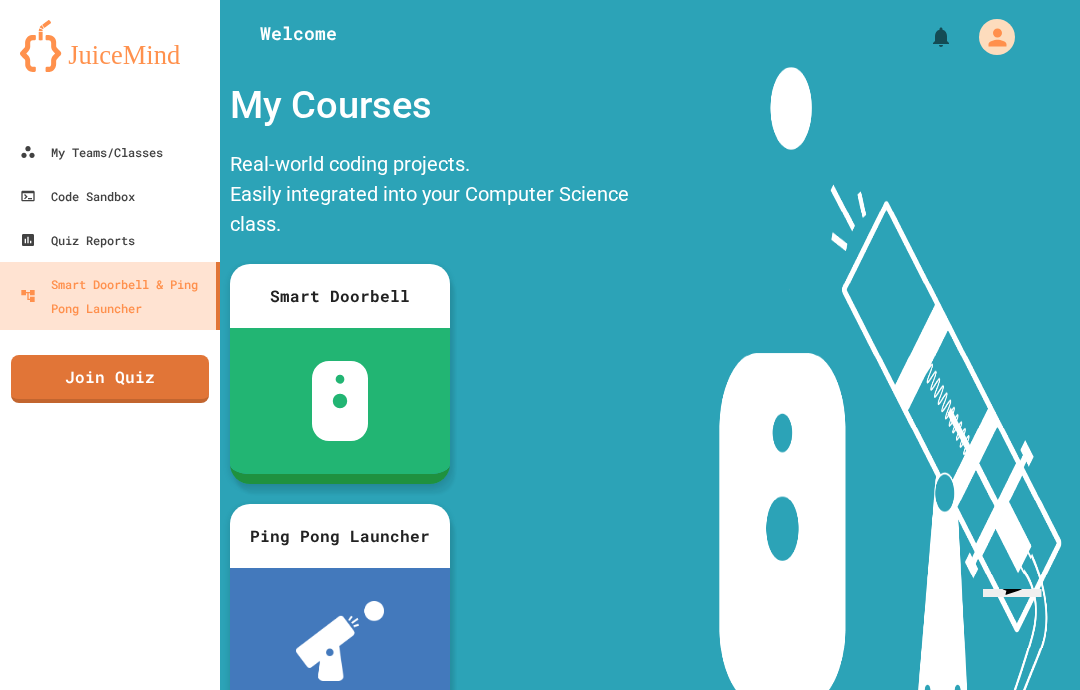 click on "Join Quiz" at bounding box center [110, 379] 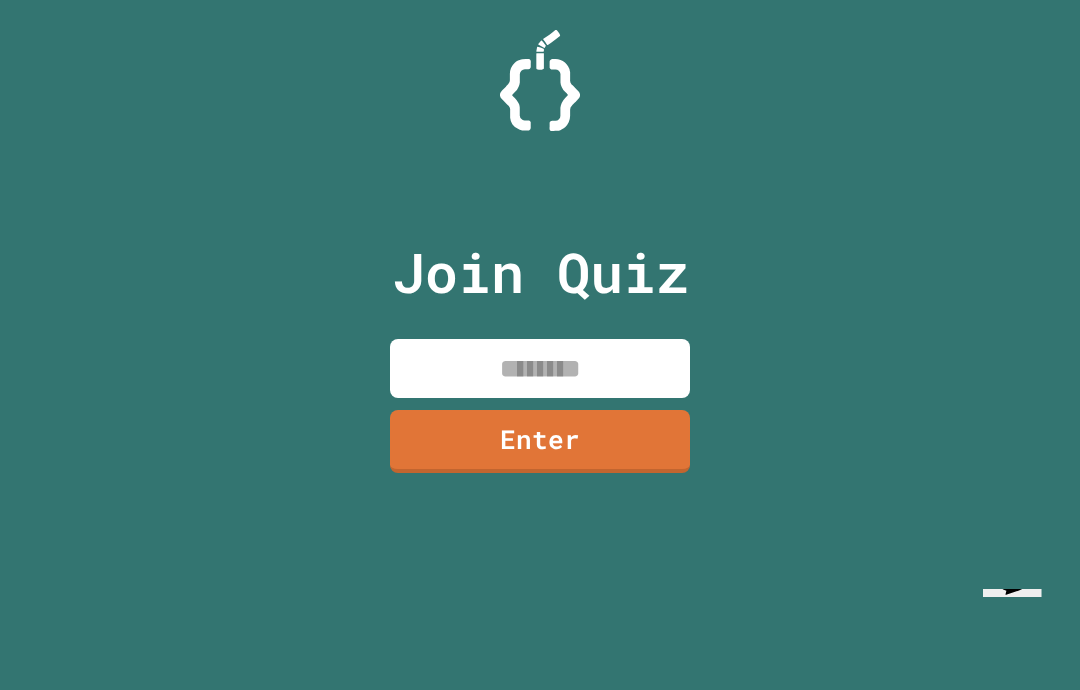 click at bounding box center (540, 368) 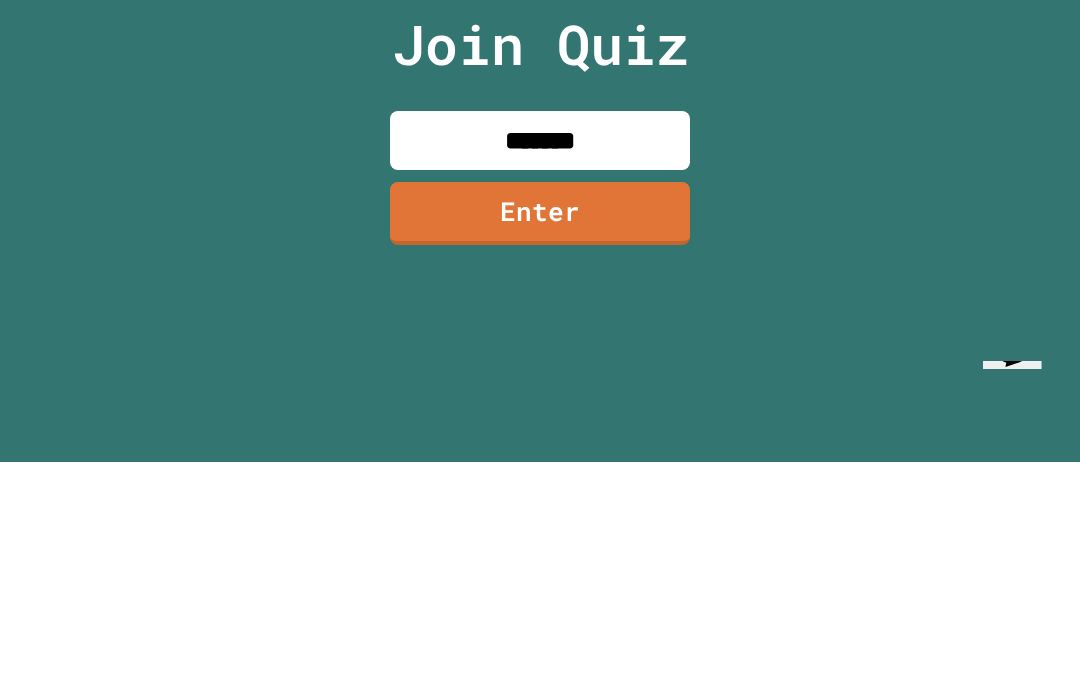 type on "********" 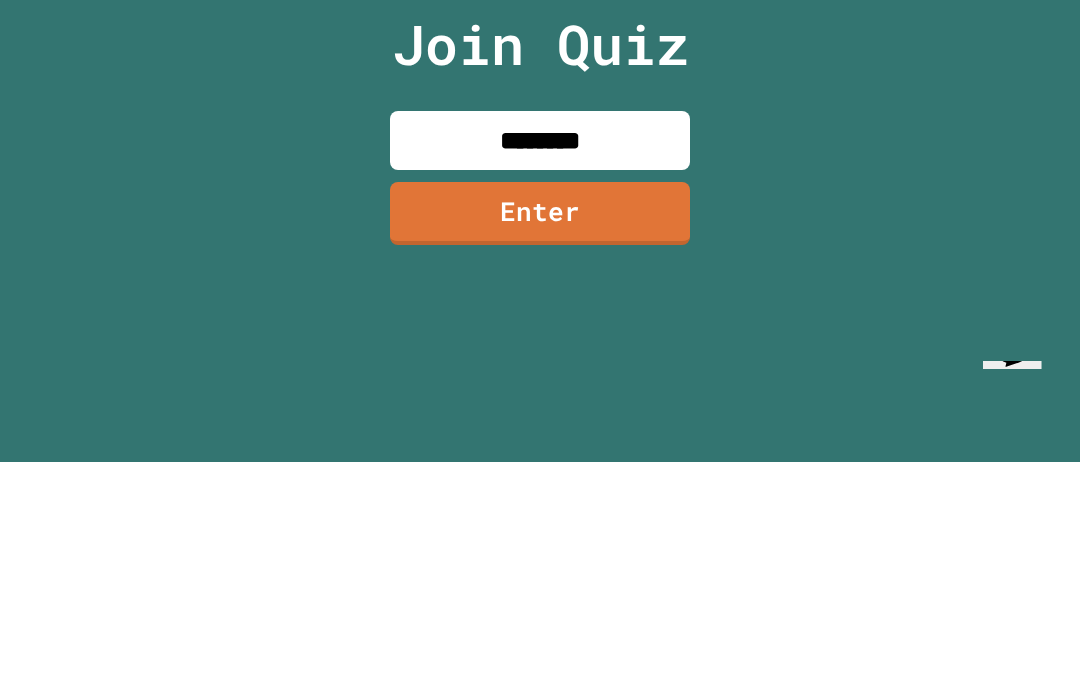click on "Enter" at bounding box center (540, 441) 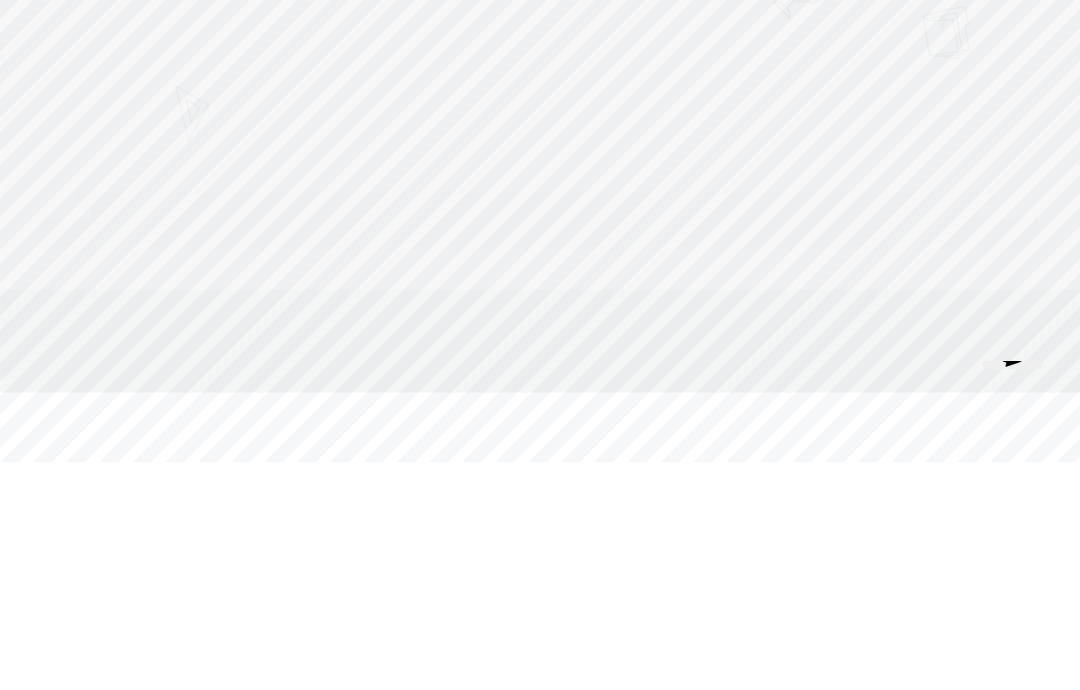 scroll, scrollTop: 80, scrollLeft: 0, axis: vertical 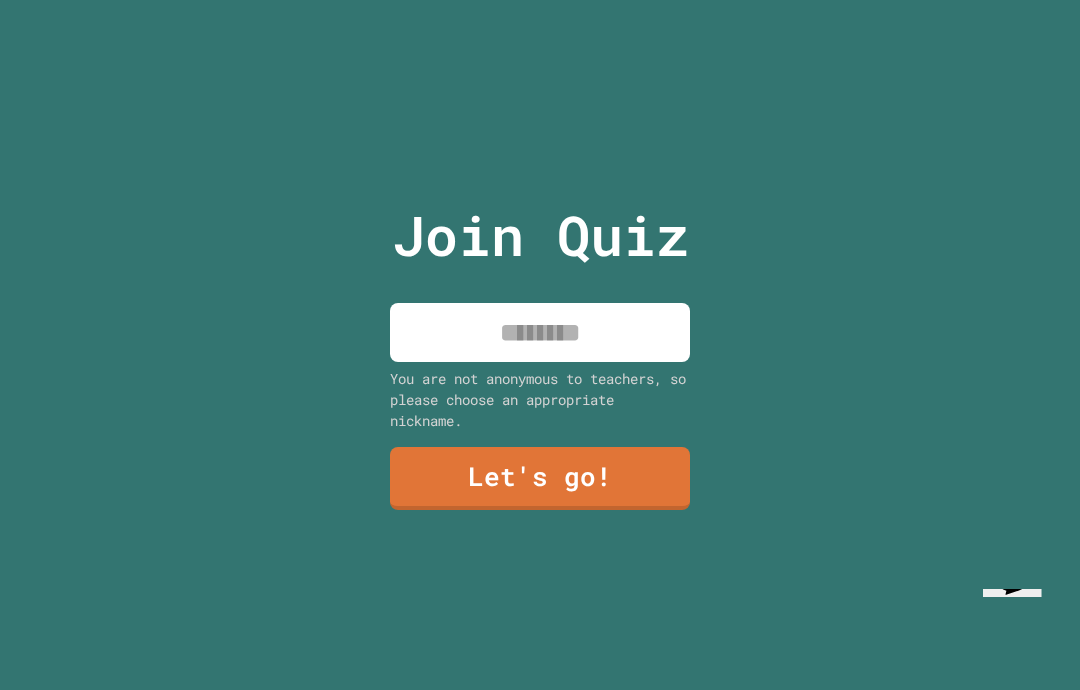 click at bounding box center [540, 332] 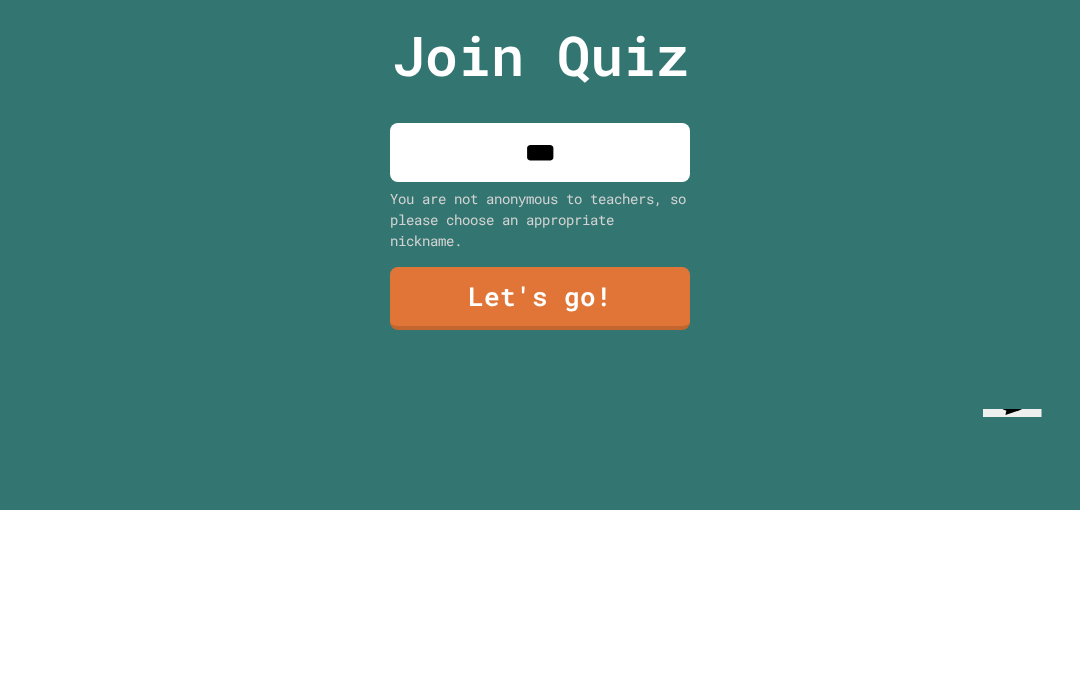 type on "****" 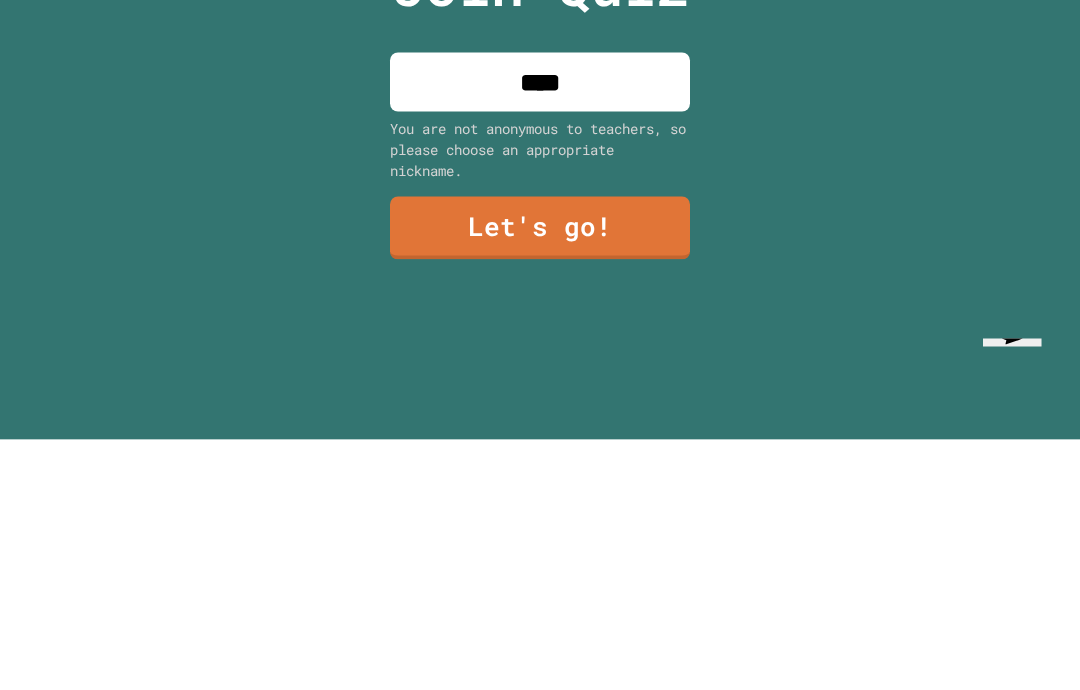 click on "Let's go!" at bounding box center (540, 478) 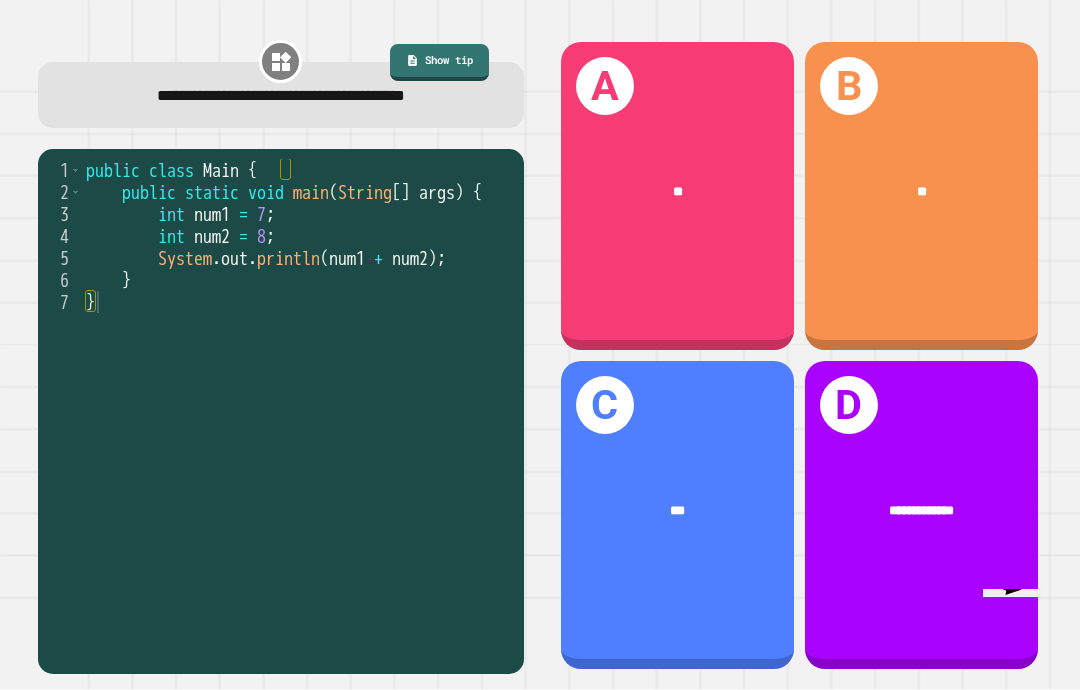 click on "**" at bounding box center [678, 191] 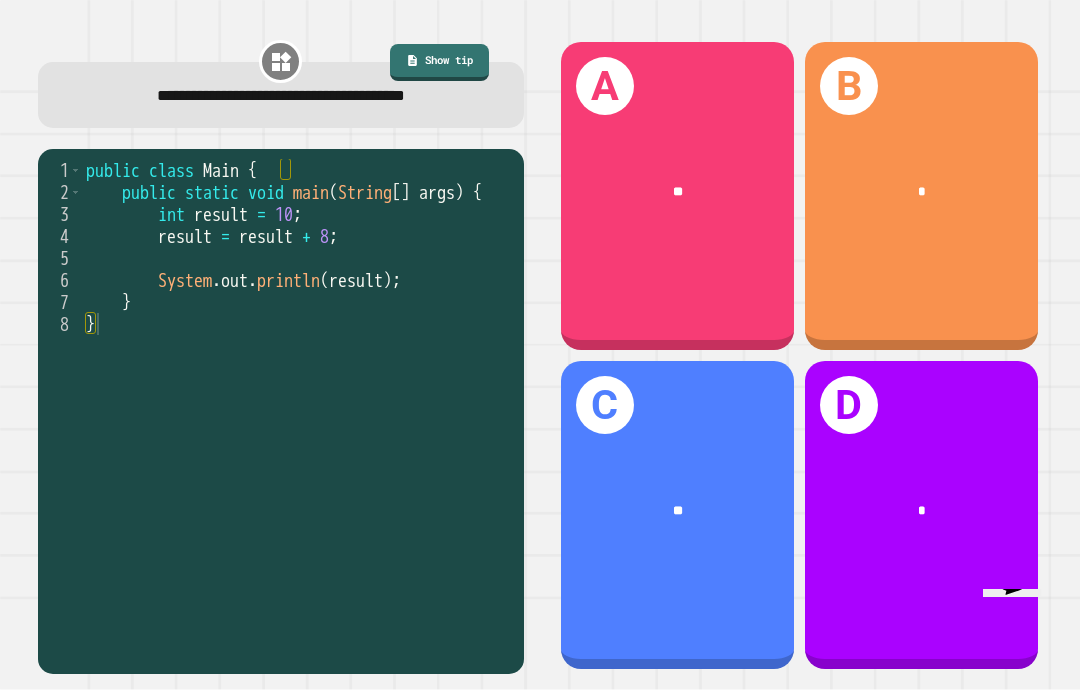 click on "C **" at bounding box center [677, 515] 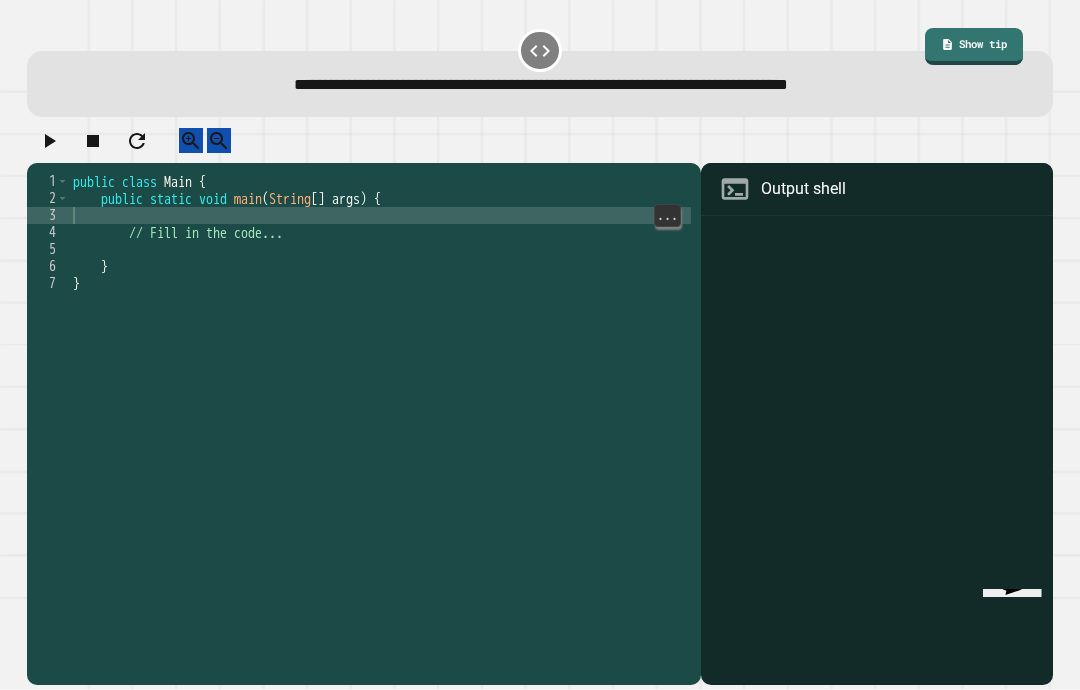 click on "public   class   Main   {      public   static   void   main ( String [ ]   args )   {           // Fill in the code...      } }" at bounding box center [380, 462] 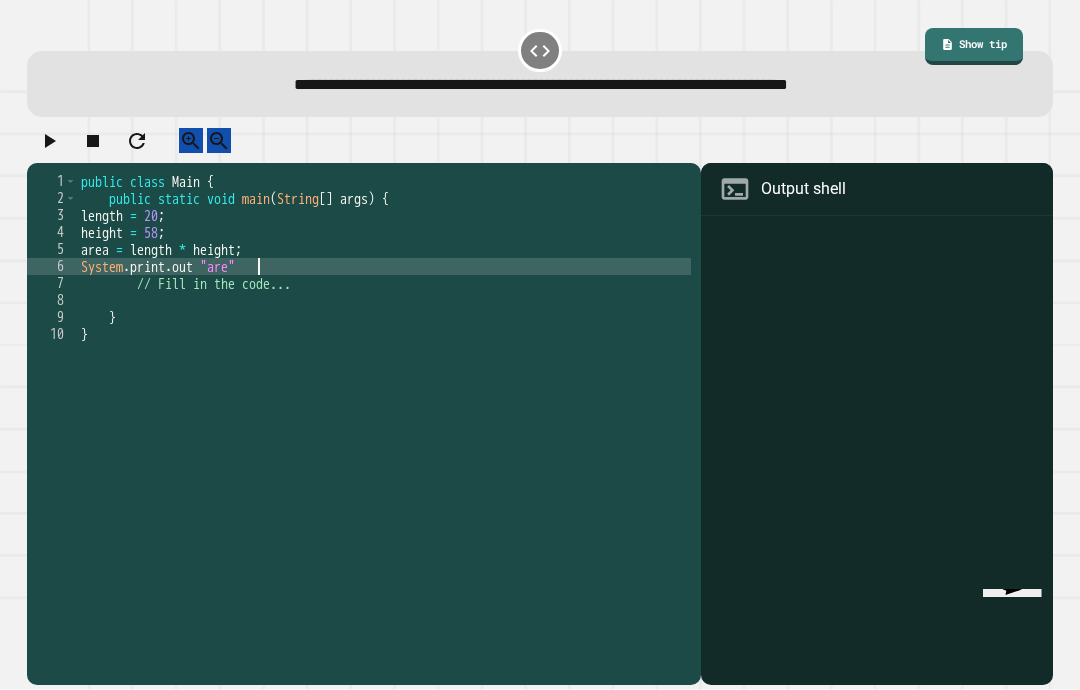 scroll, scrollTop: 18, scrollLeft: 65, axis: both 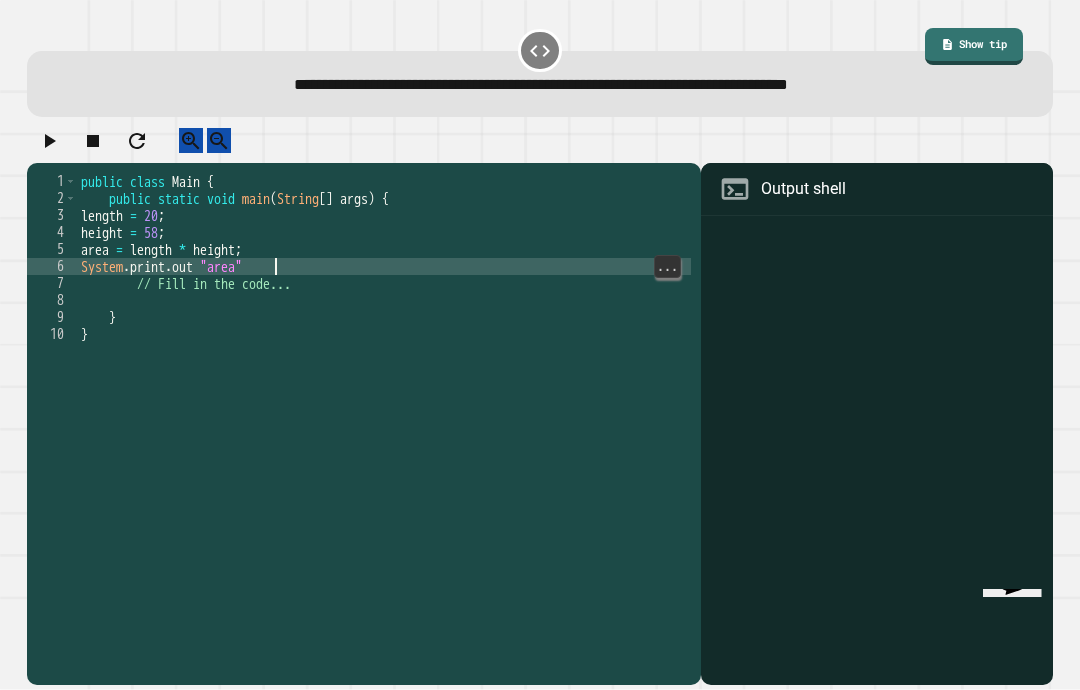 type on "*********" 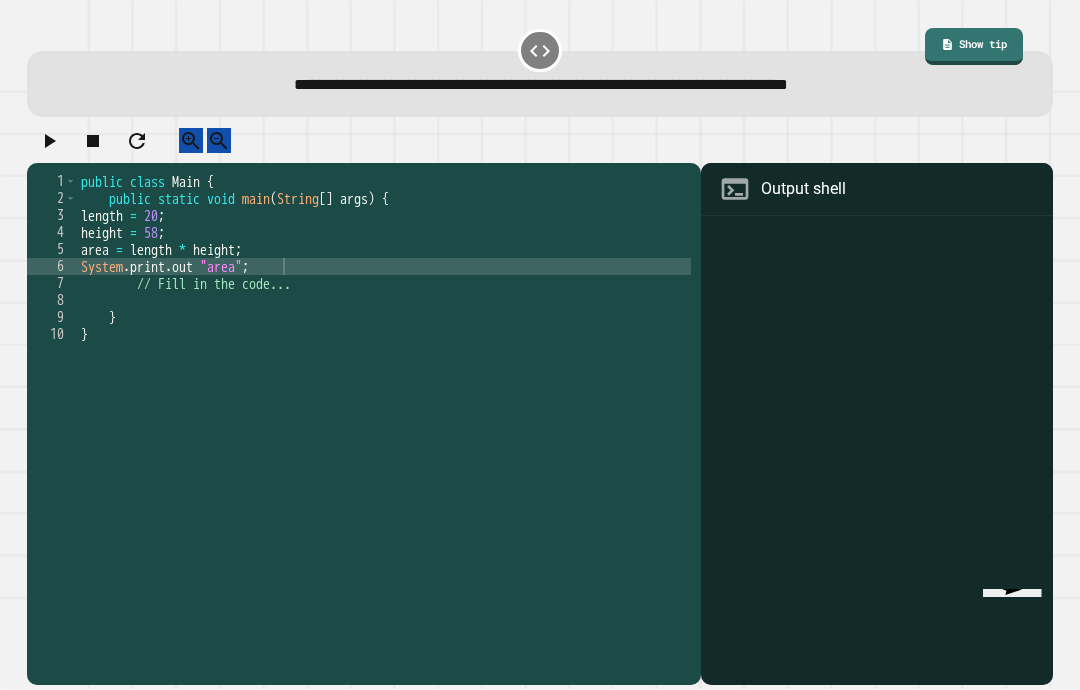click 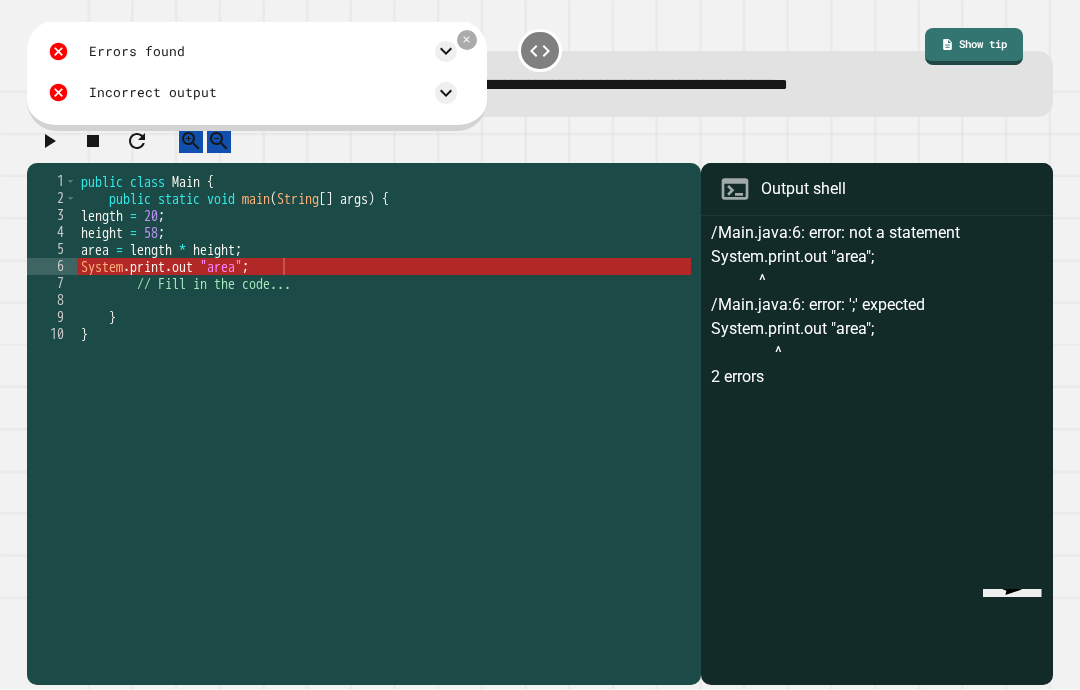 scroll, scrollTop: 0, scrollLeft: 0, axis: both 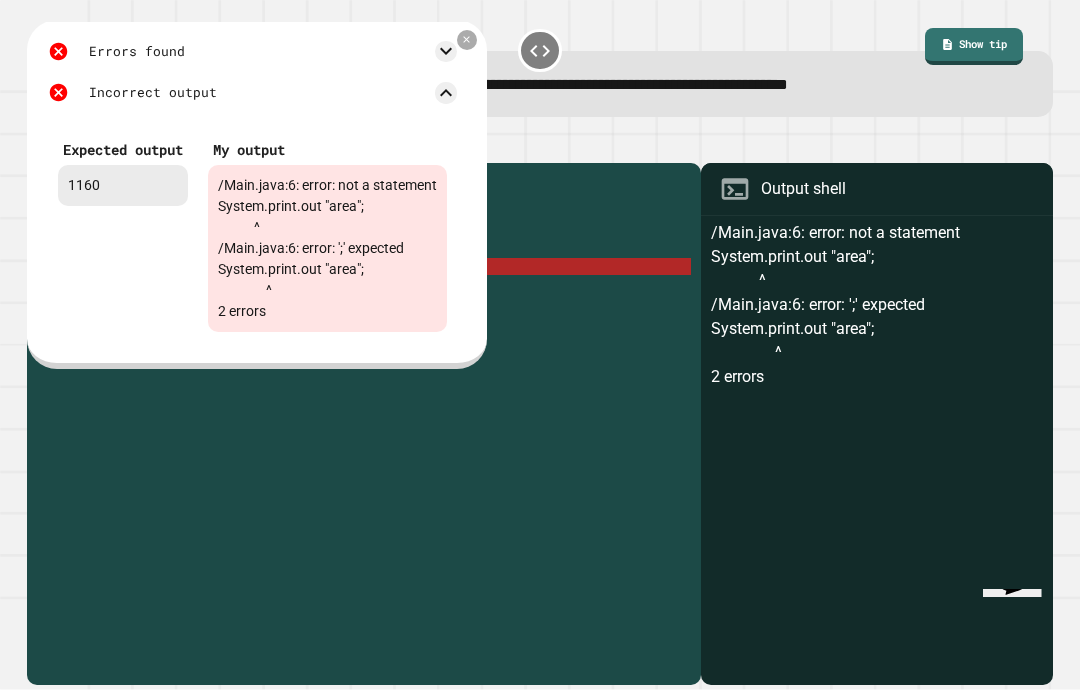 click 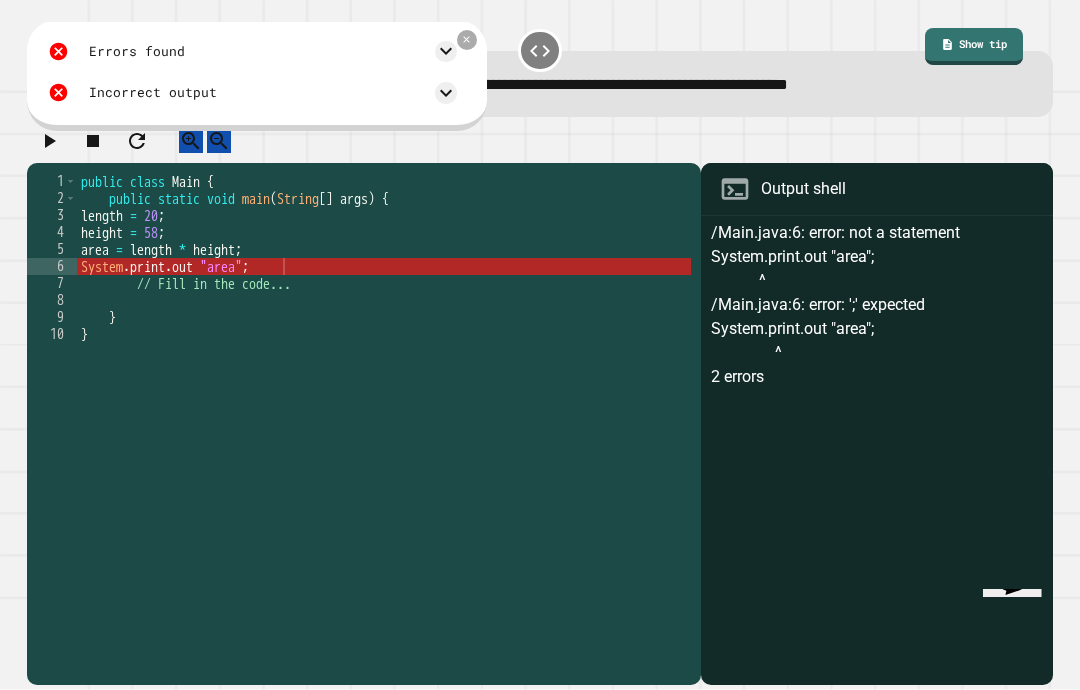 click 